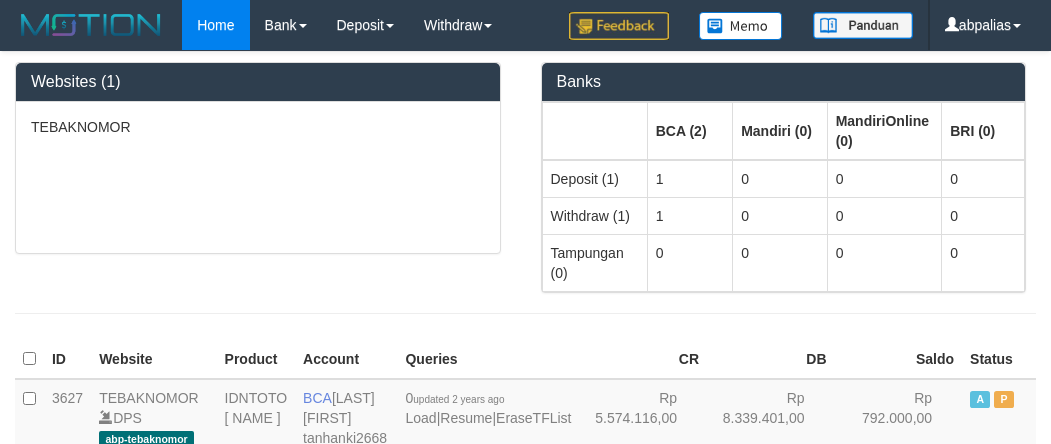 scroll, scrollTop: 0, scrollLeft: 0, axis: both 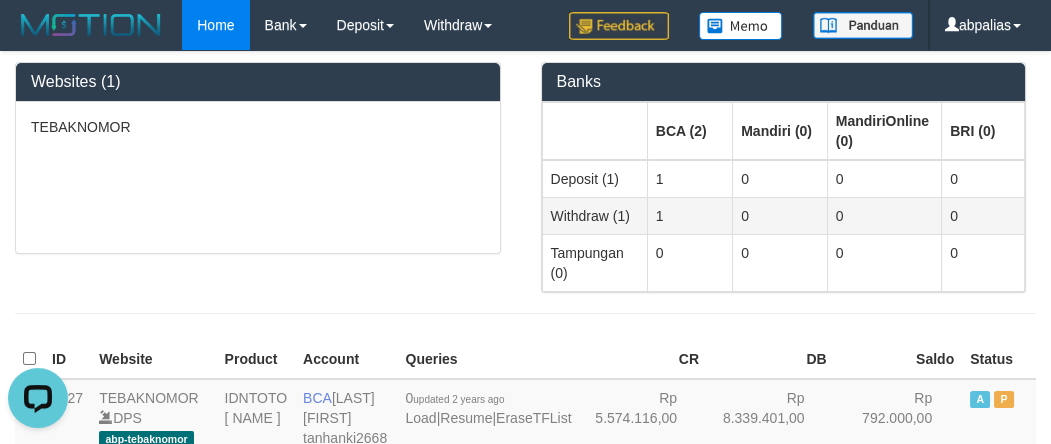 click on "Deposit (1)
1
0
0
0
Withdraw (1)
1
0
0
0
Tampungan (0)
0
0
0
0" at bounding box center [783, 226] 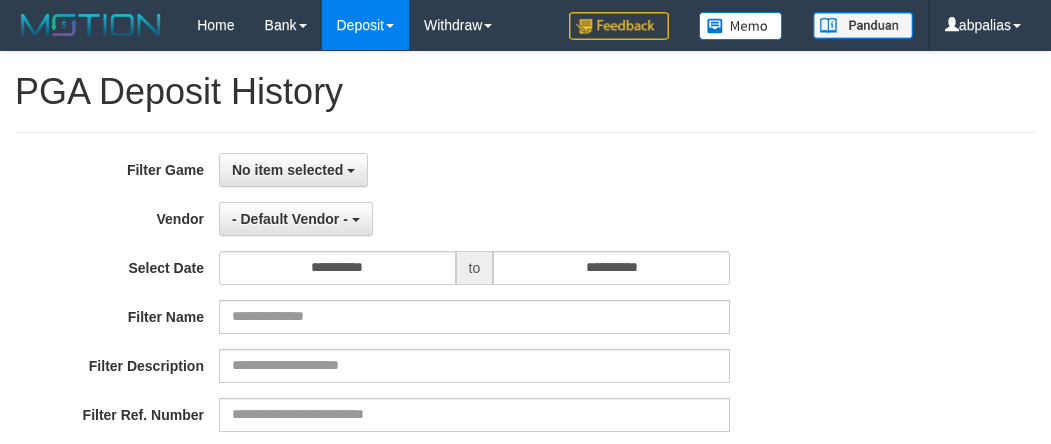 select 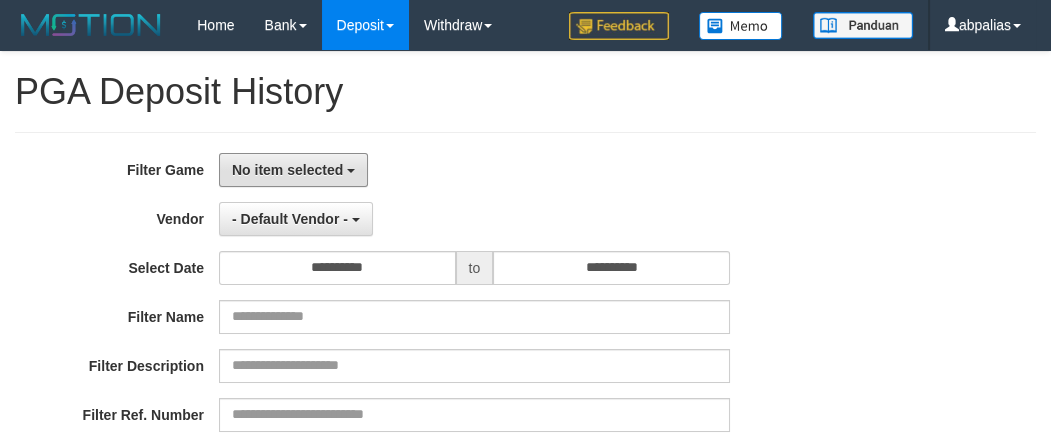 drag, startPoint x: 277, startPoint y: 175, endPoint x: 364, endPoint y: 261, distance: 122.33152 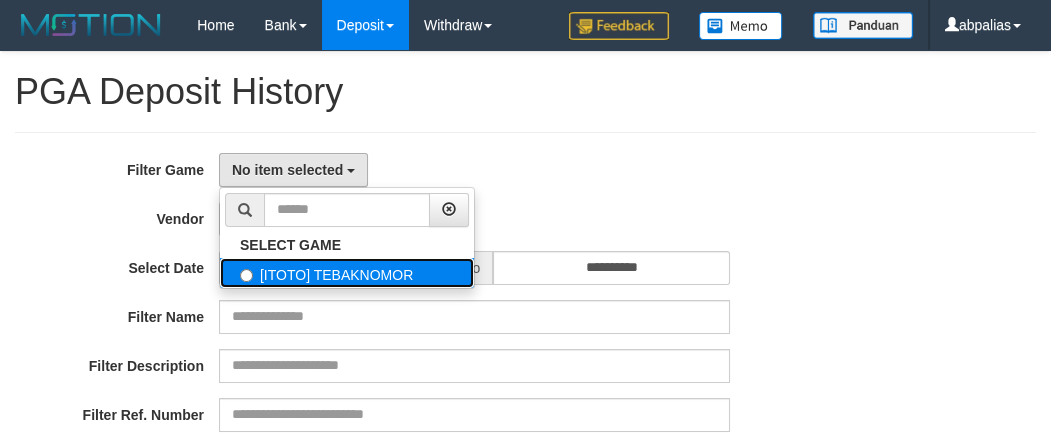 drag, startPoint x: 387, startPoint y: 278, endPoint x: 362, endPoint y: 250, distance: 37.536648 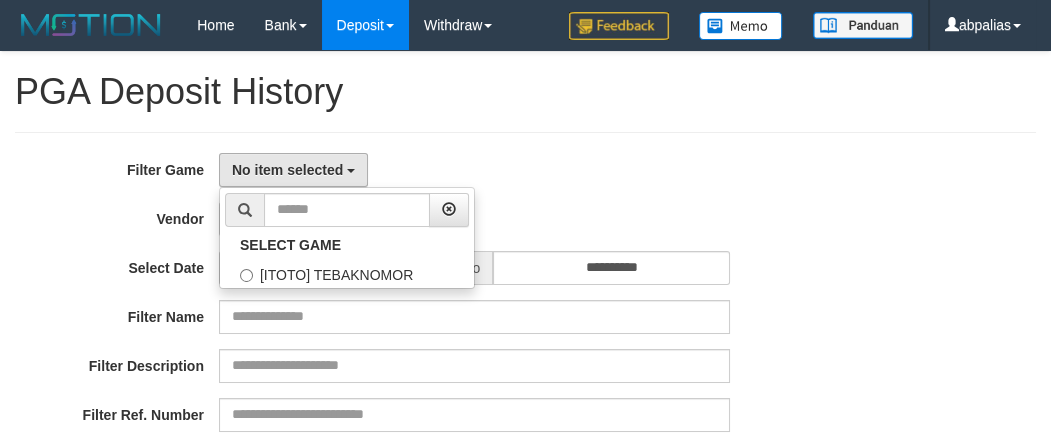 select on "***" 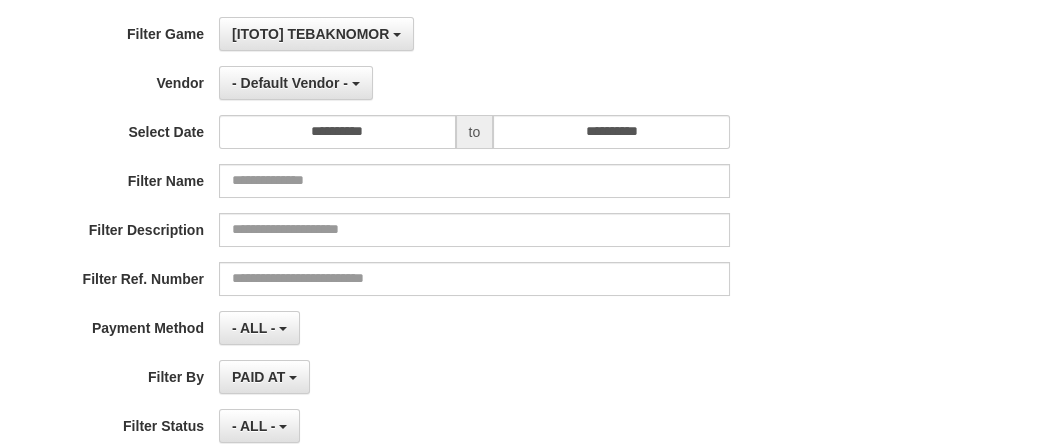 scroll, scrollTop: 272, scrollLeft: 0, axis: vertical 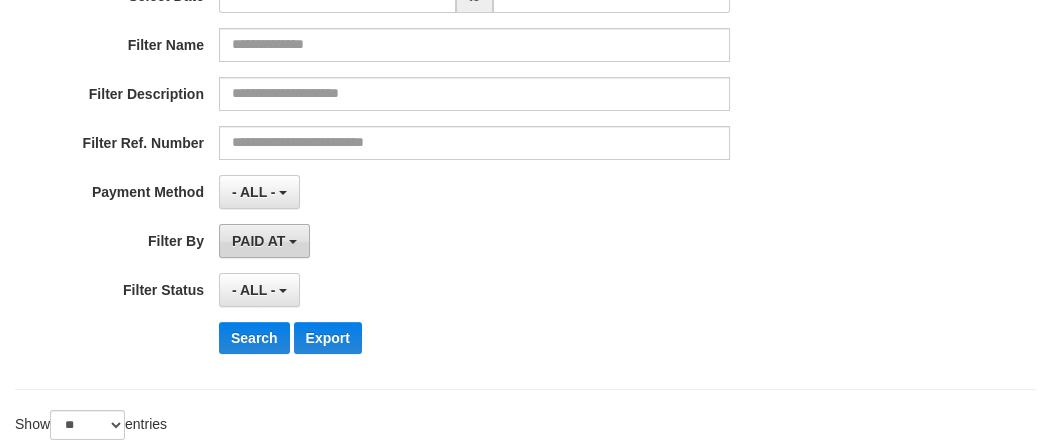click on "**********" at bounding box center (438, 125) 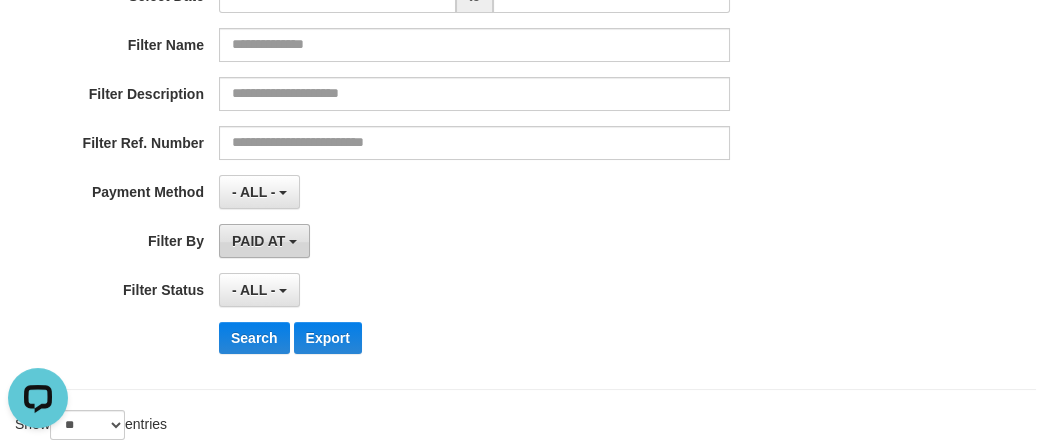 scroll, scrollTop: 0, scrollLeft: 0, axis: both 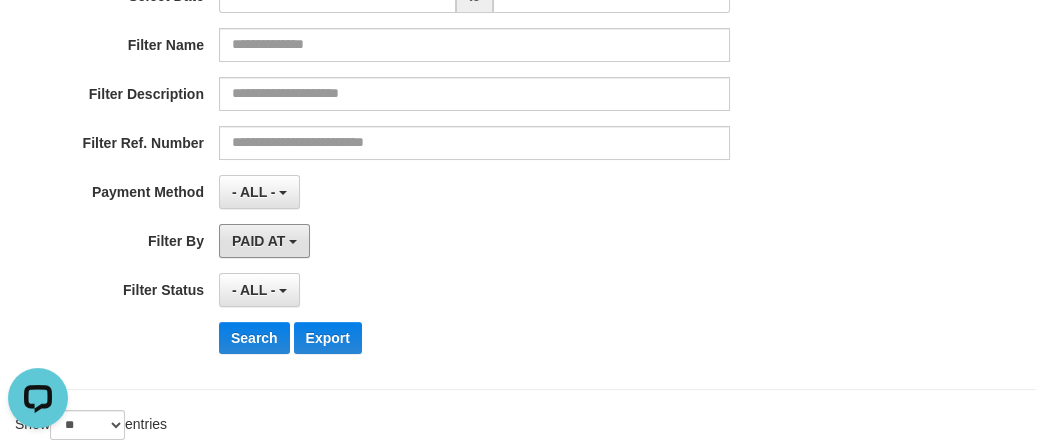 drag, startPoint x: 283, startPoint y: 251, endPoint x: 287, endPoint y: 269, distance: 18.439089 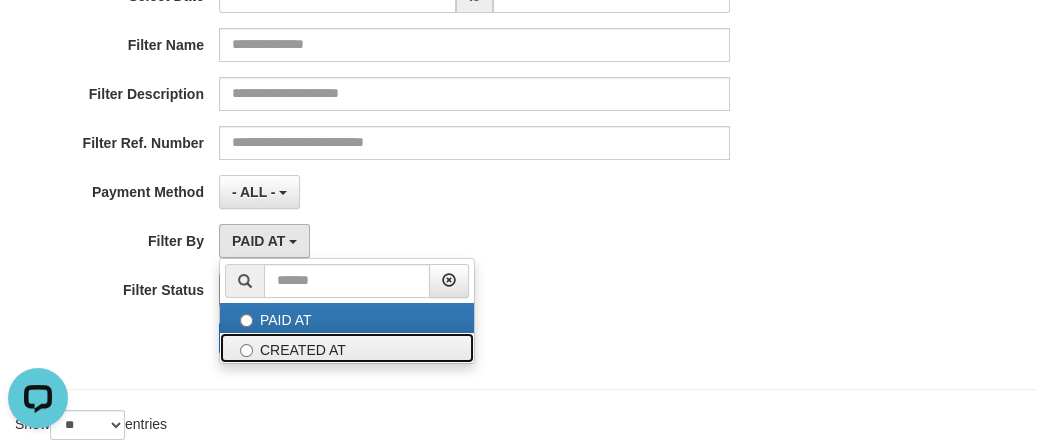drag, startPoint x: 295, startPoint y: 341, endPoint x: 265, endPoint y: 304, distance: 47.63402 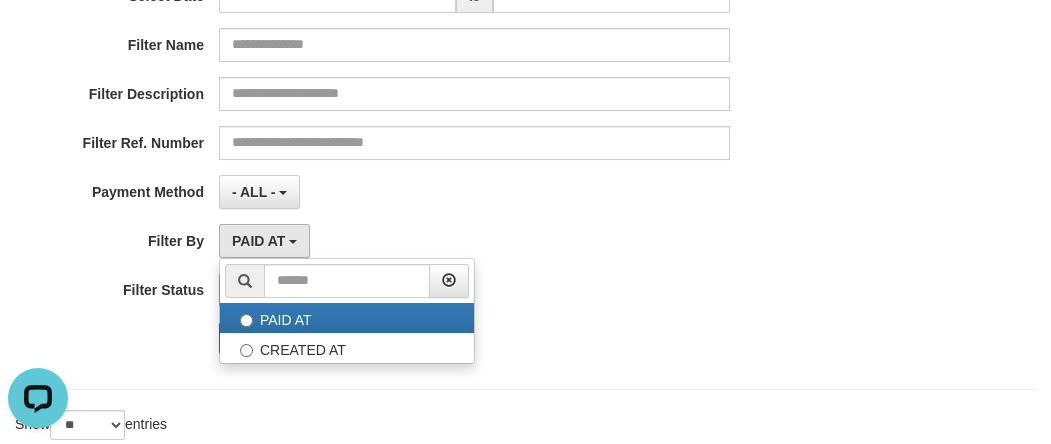 select on "*" 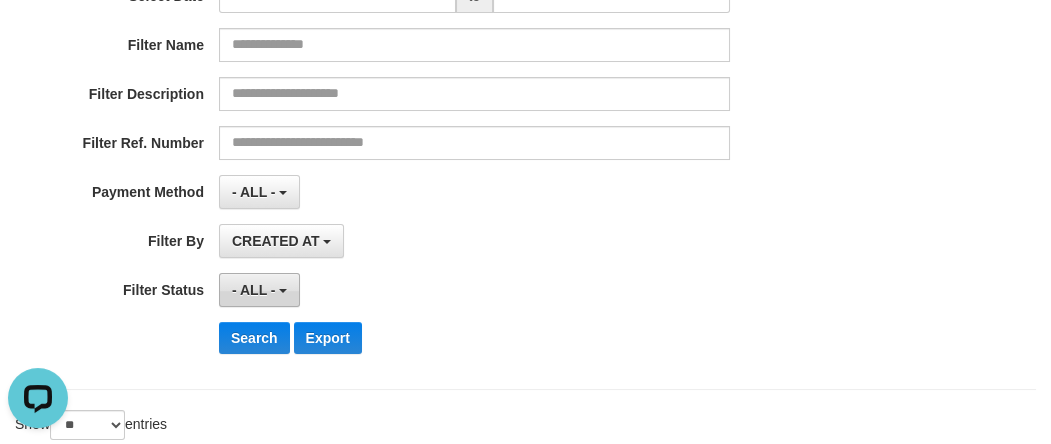 drag, startPoint x: 263, startPoint y: 293, endPoint x: 279, endPoint y: 285, distance: 17.888544 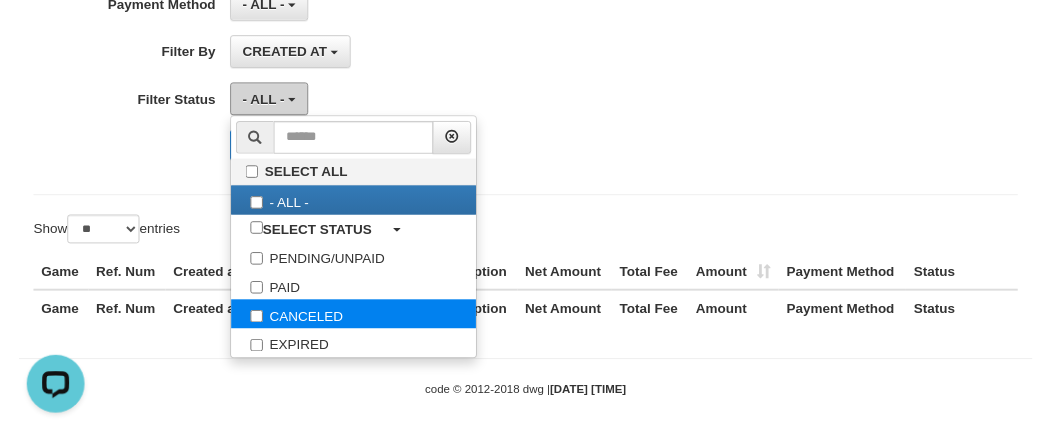 scroll, scrollTop: 476, scrollLeft: 0, axis: vertical 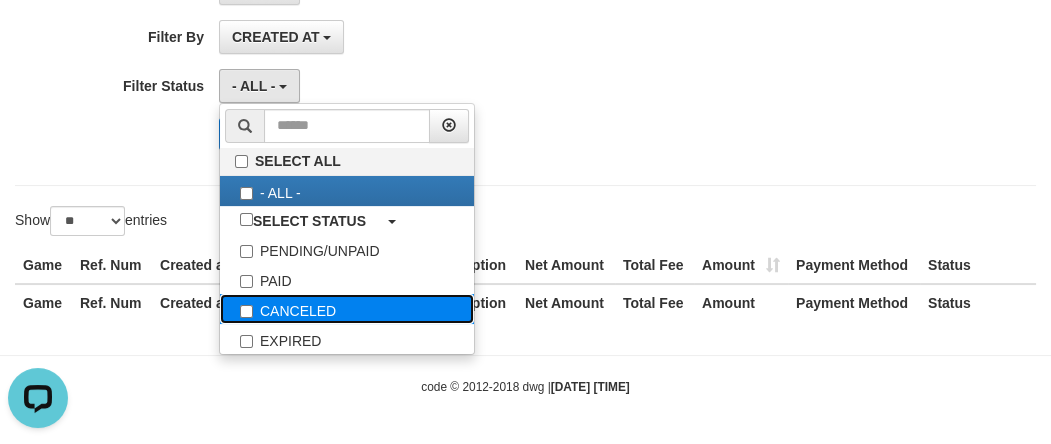 click on "CANCELED" at bounding box center (347, 309) 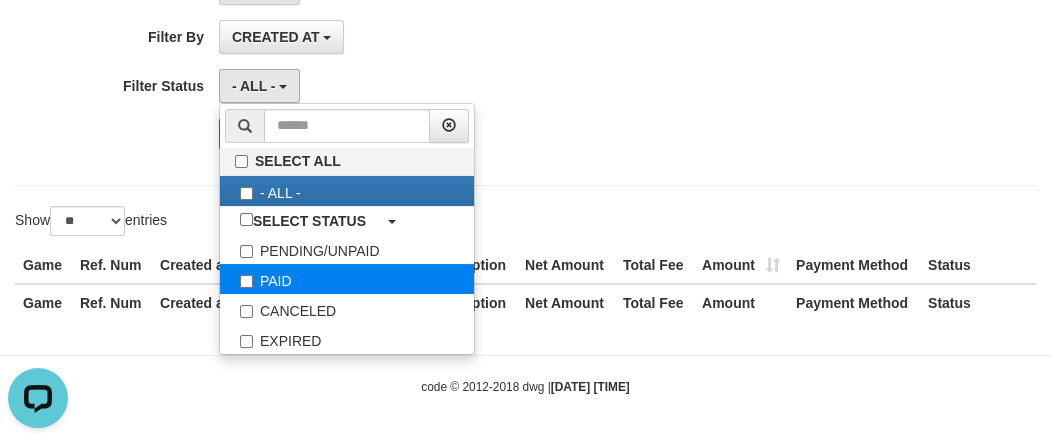 select on "*" 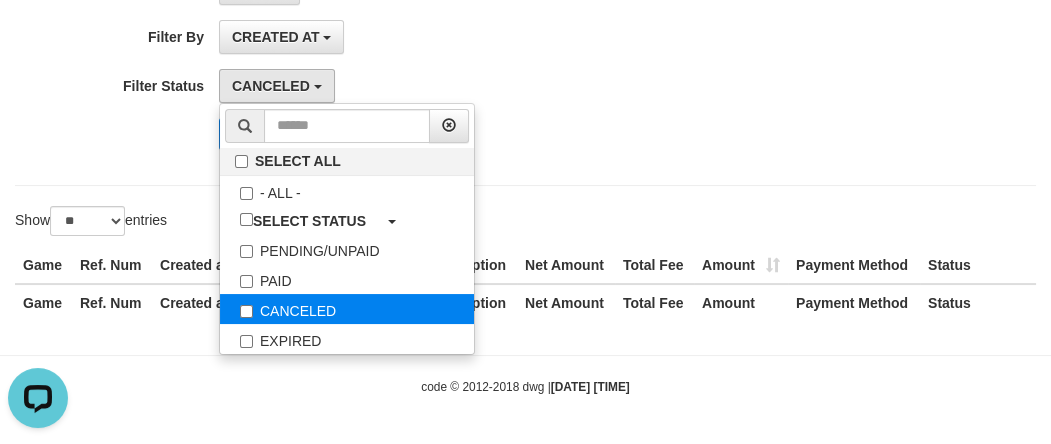 click on "CANCELED" at bounding box center [347, 309] 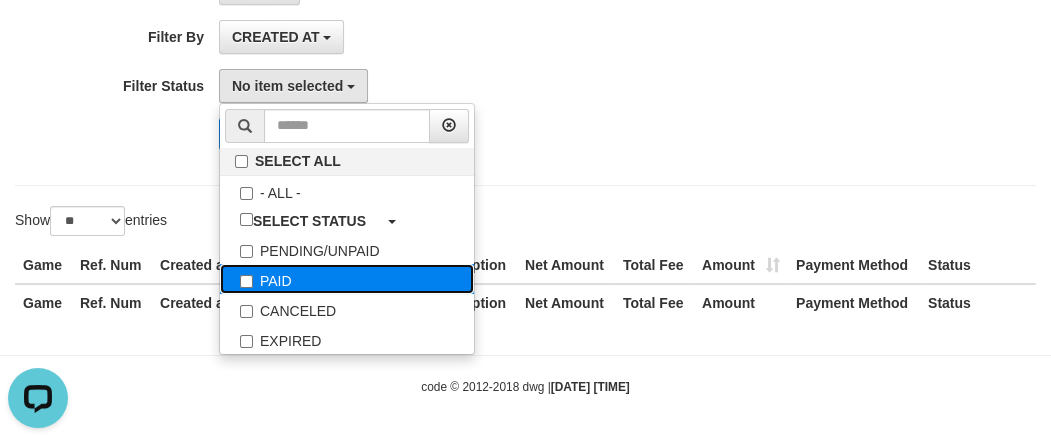 click on "PAID" at bounding box center (347, 279) 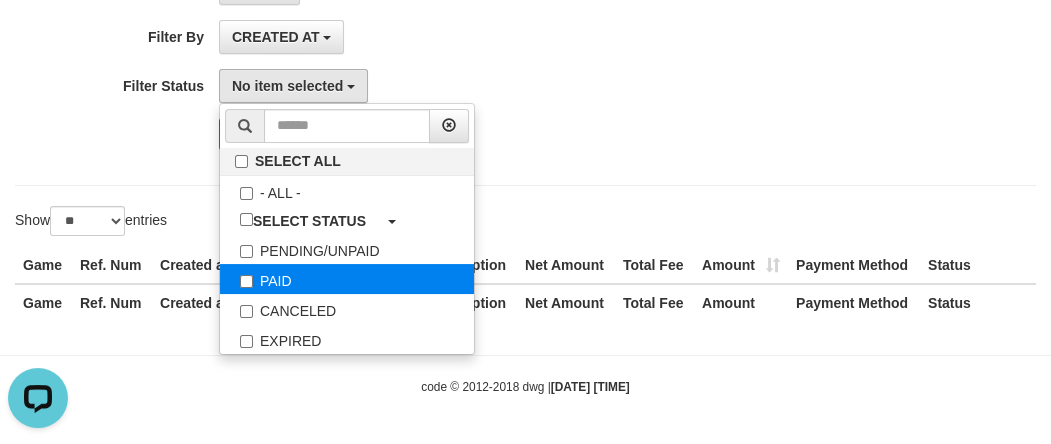 select on "*" 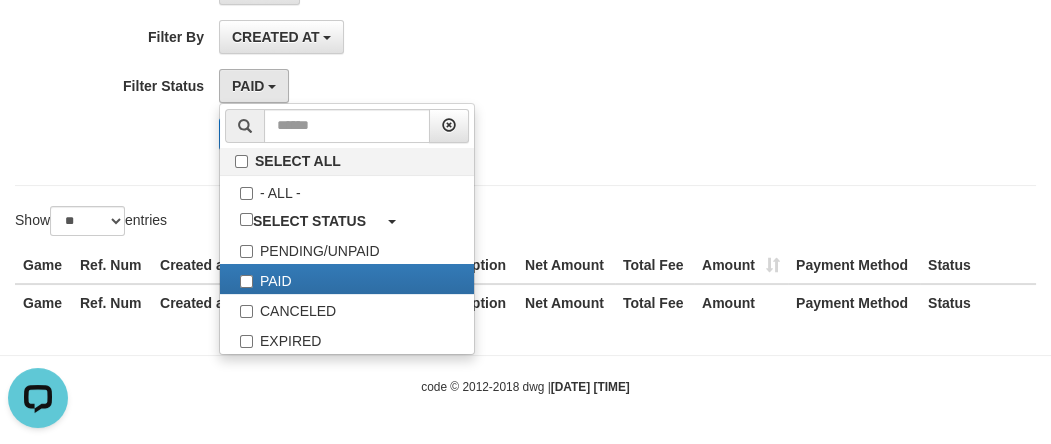 click on "**********" at bounding box center [438, -79] 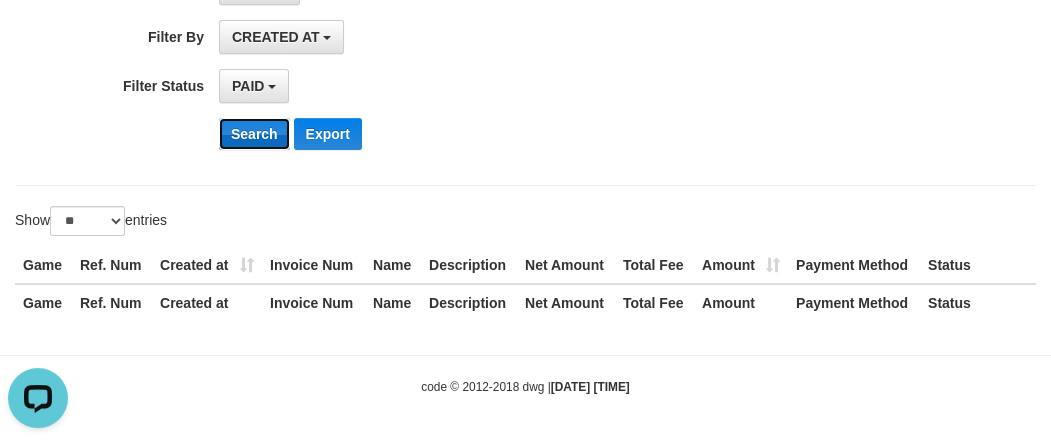 click on "Search" at bounding box center (254, 134) 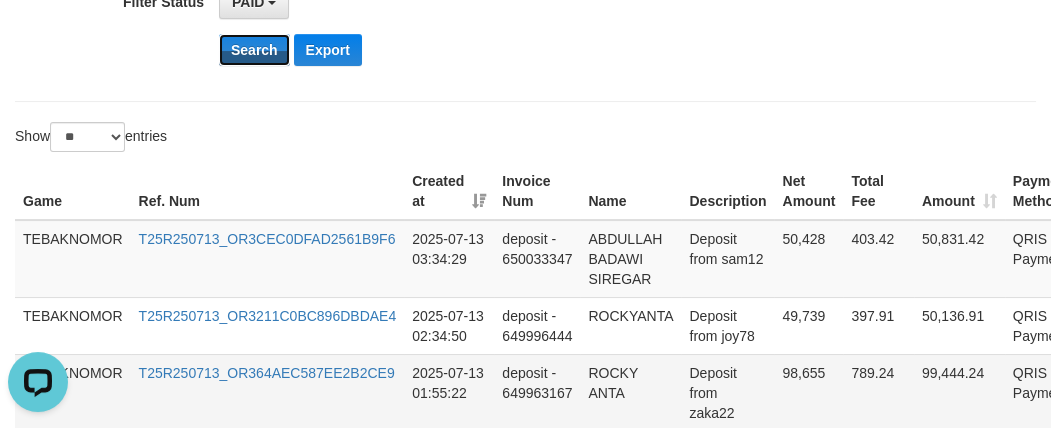 scroll, scrollTop: 855, scrollLeft: 0, axis: vertical 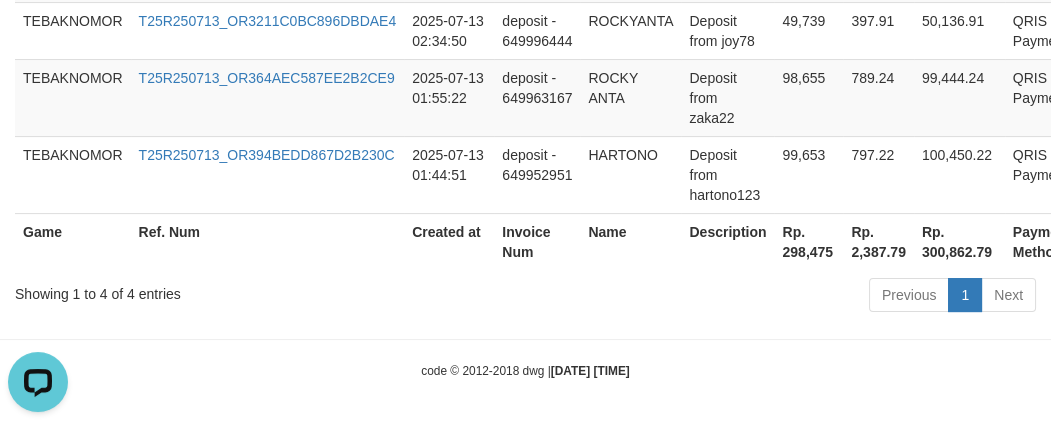 click on "Rp. 298,475" at bounding box center (808, 241) 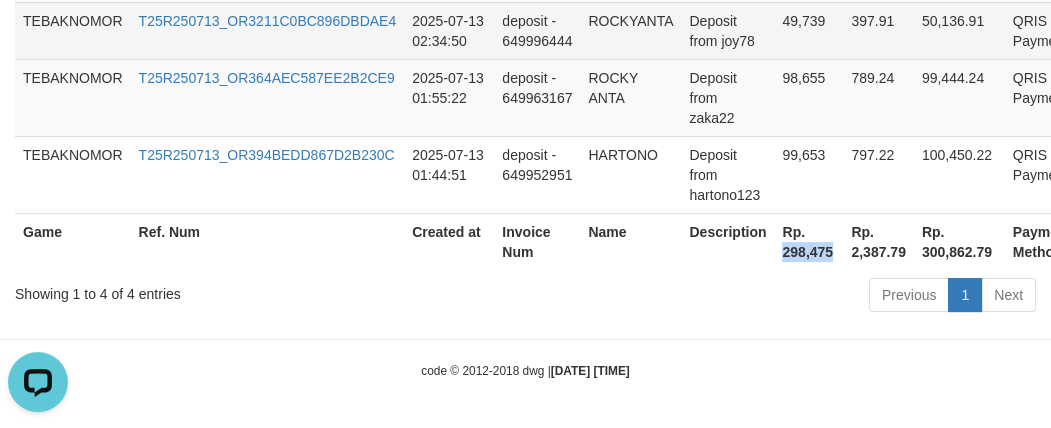 drag, startPoint x: 816, startPoint y: 254, endPoint x: 265, endPoint y: 36, distance: 592.55804 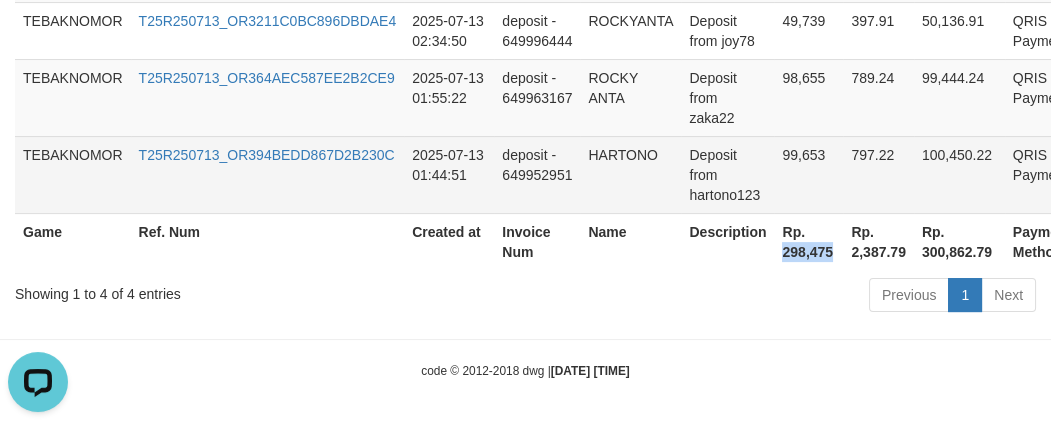 click on "Deposit from hartono123" at bounding box center [727, 174] 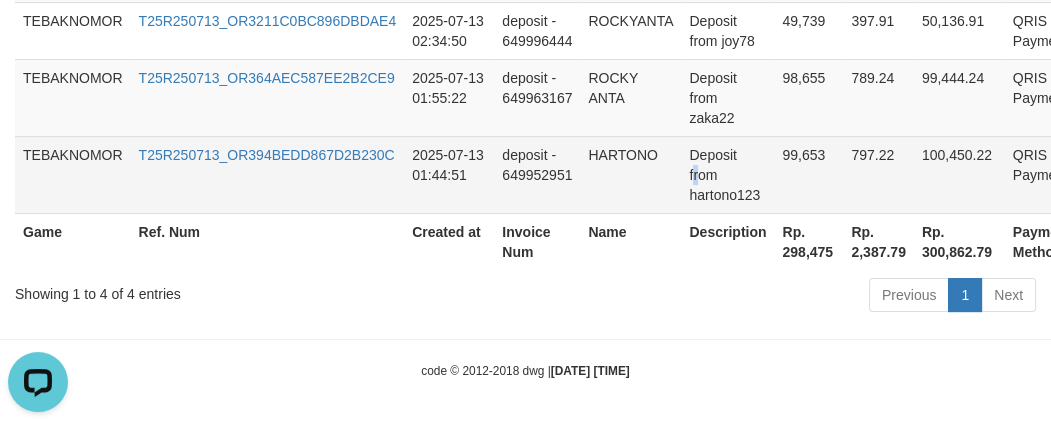 scroll, scrollTop: 128, scrollLeft: 0, axis: vertical 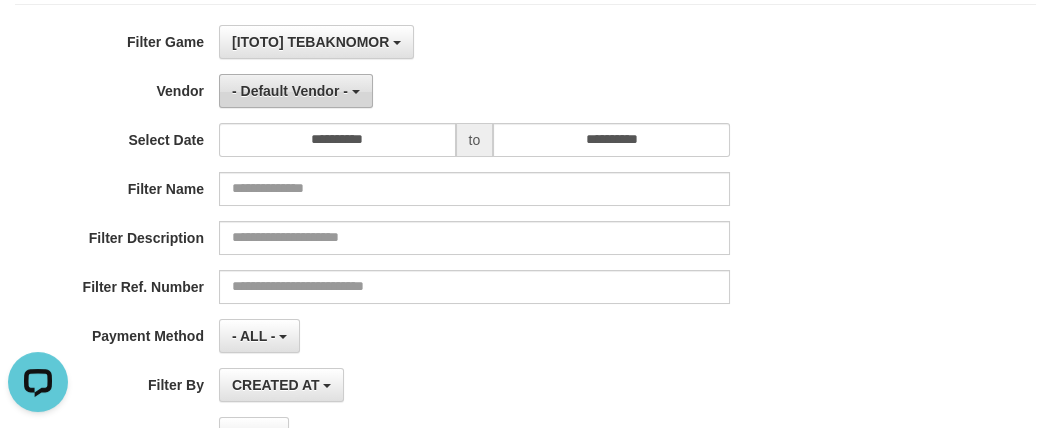 click on "- Default Vendor -" at bounding box center (290, 91) 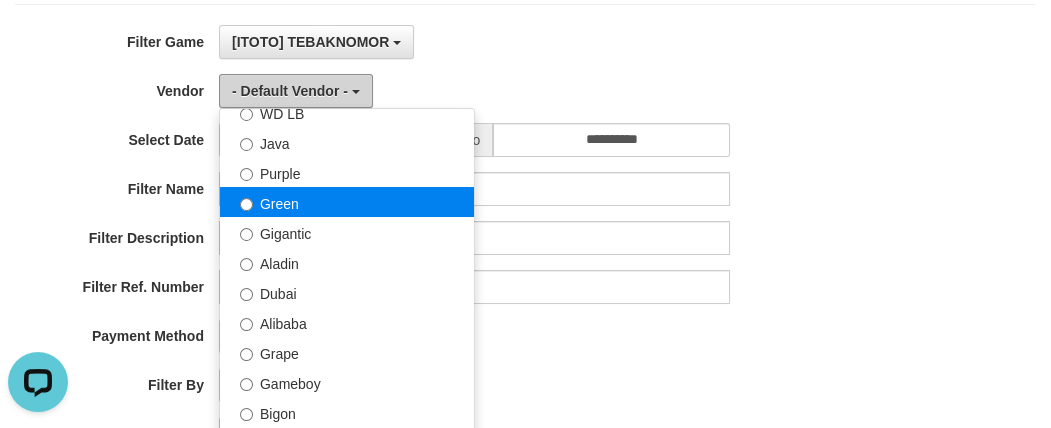 scroll, scrollTop: 181, scrollLeft: 0, axis: vertical 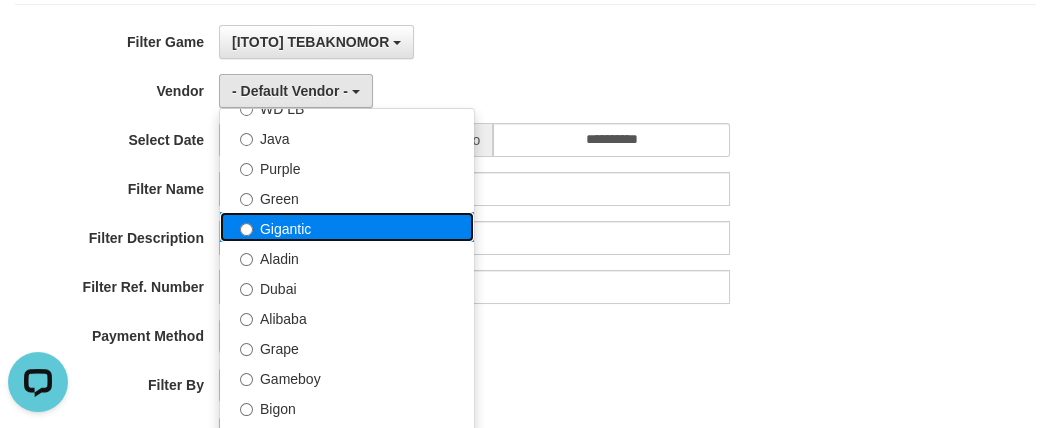 click on "Gigantic" at bounding box center [347, 227] 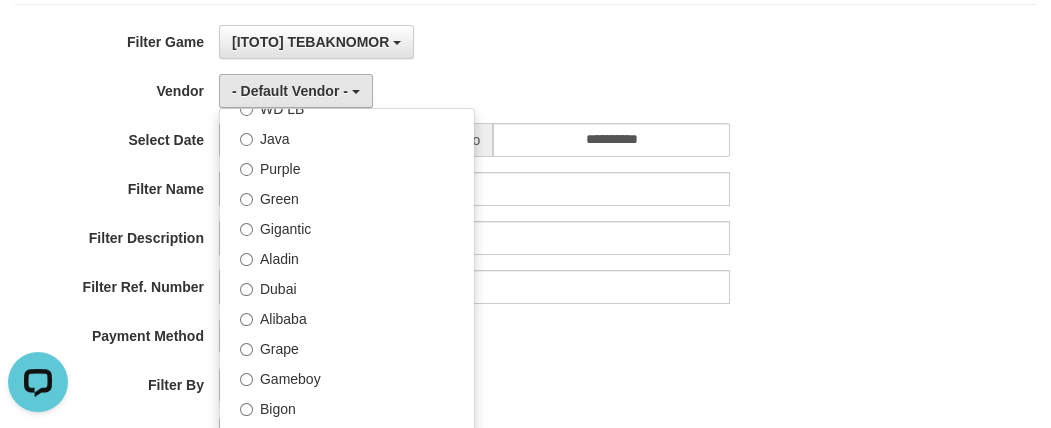 select on "**********" 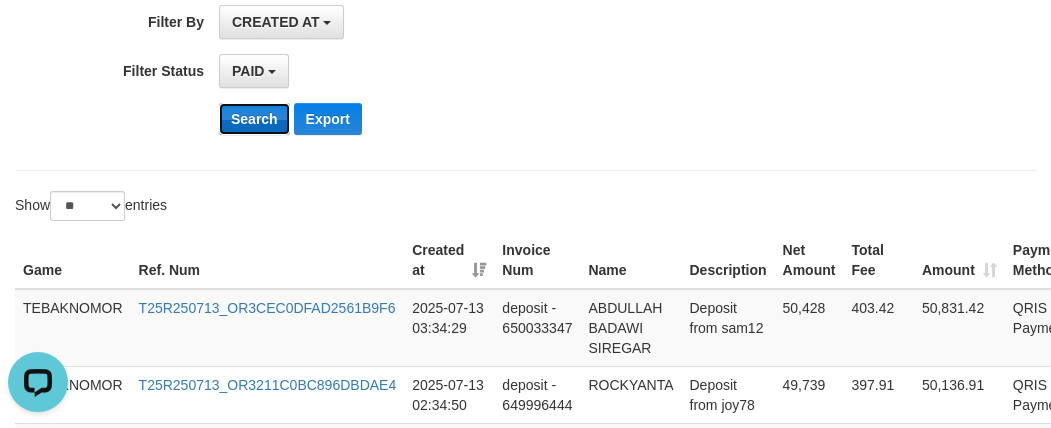 click on "Search" at bounding box center [254, 119] 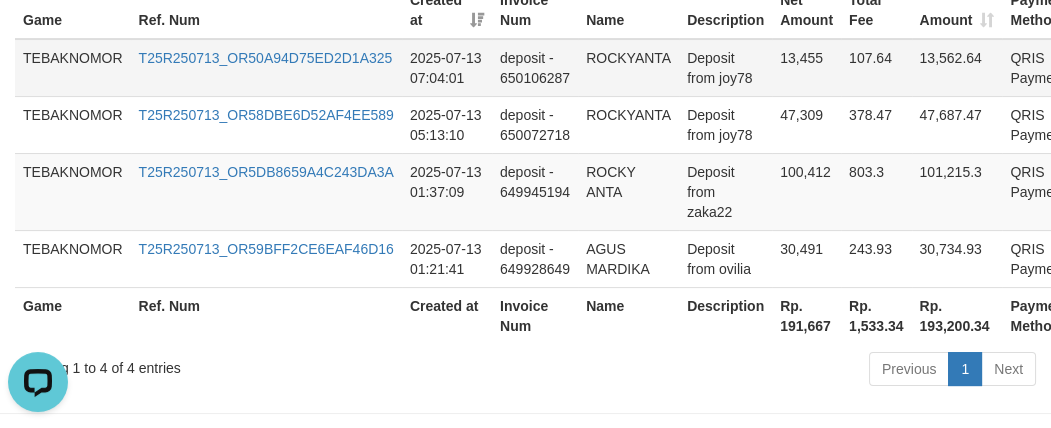 scroll, scrollTop: 815, scrollLeft: 0, axis: vertical 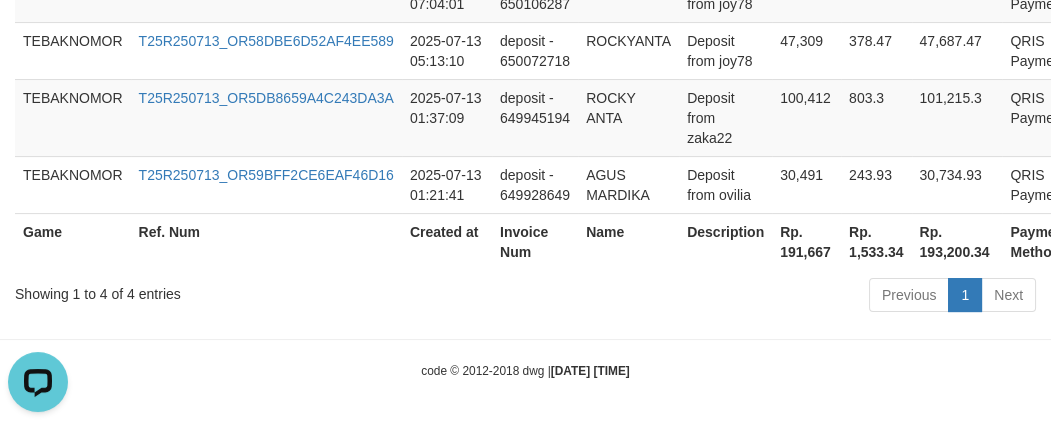 type 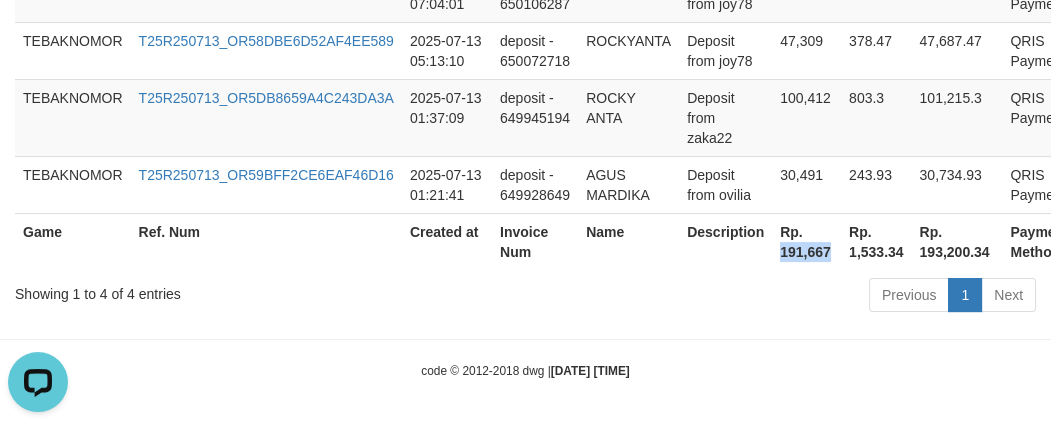 copy on "191,667" 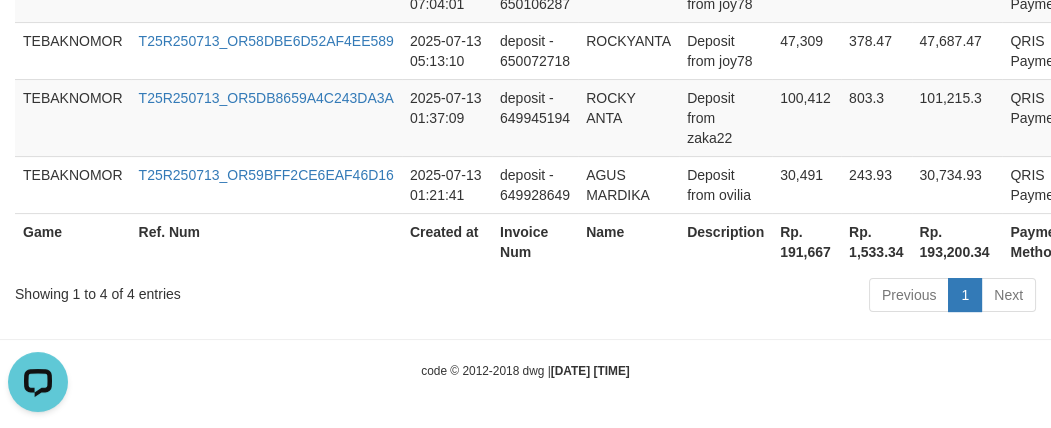 drag, startPoint x: 603, startPoint y: 242, endPoint x: 543, endPoint y: 220, distance: 63.90618 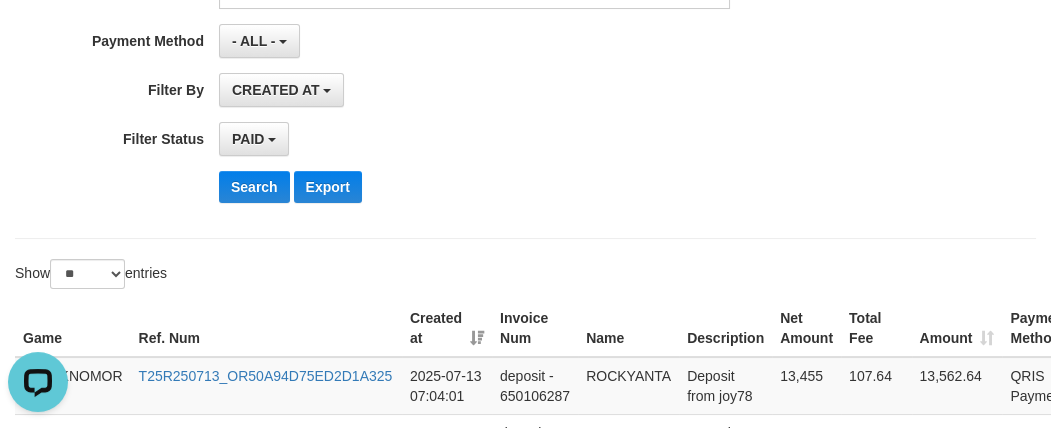 scroll, scrollTop: 179, scrollLeft: 0, axis: vertical 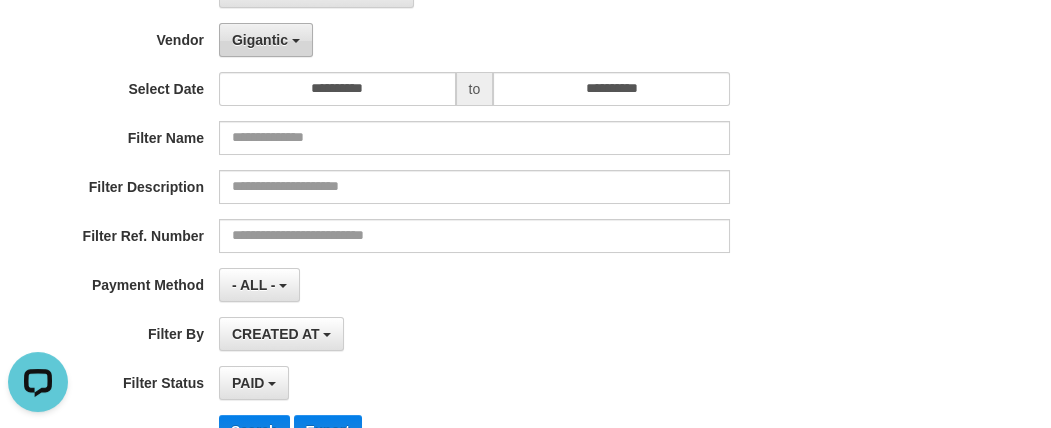 click on "Gigantic" at bounding box center [260, 40] 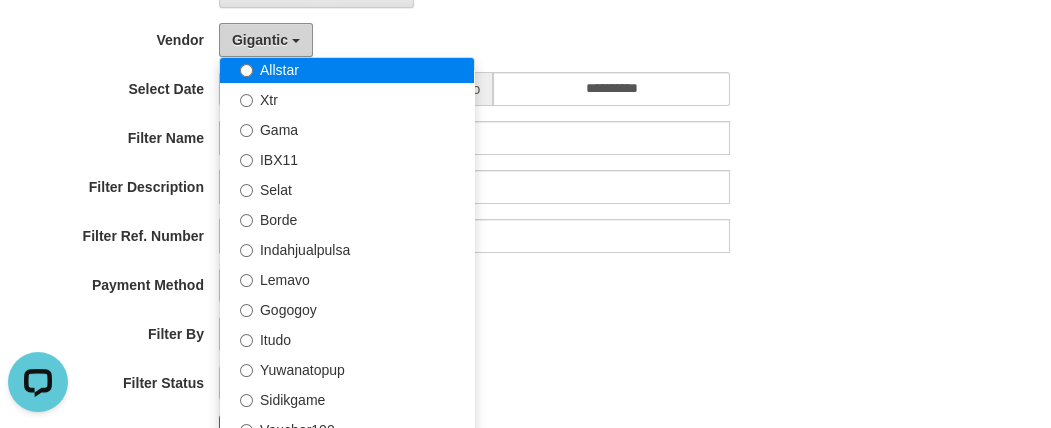 scroll, scrollTop: 363, scrollLeft: 0, axis: vertical 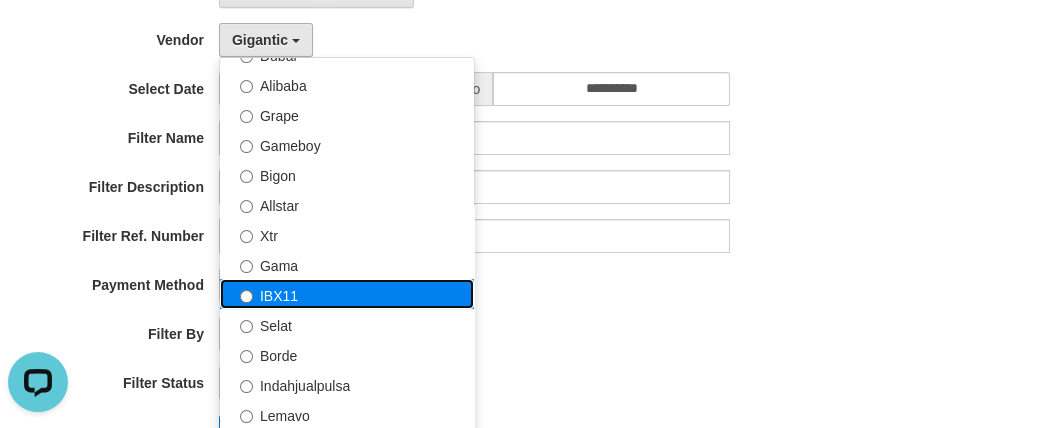 click on "IBX11" at bounding box center [347, 294] 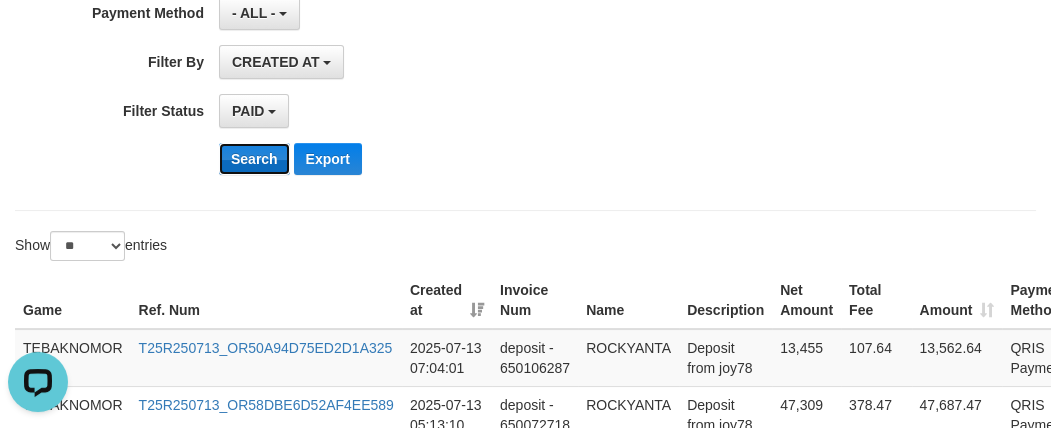 click on "Search" at bounding box center [254, 159] 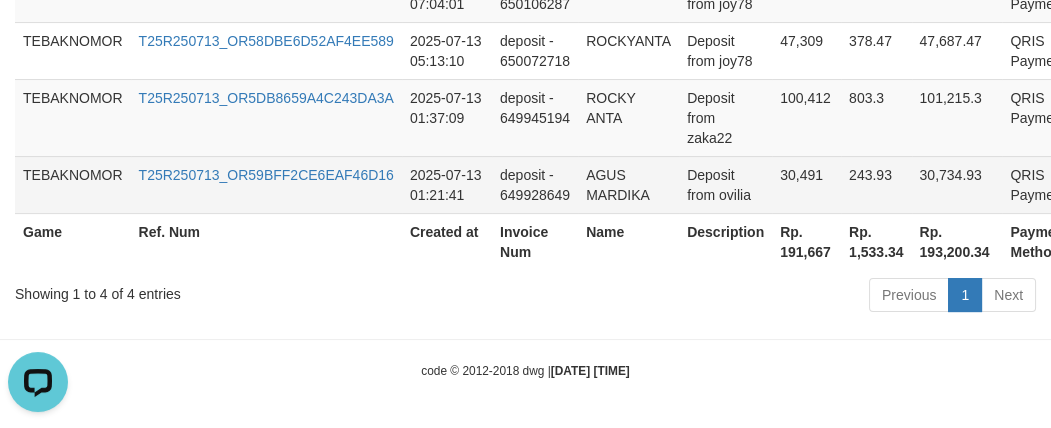 scroll, scrollTop: 1065, scrollLeft: 0, axis: vertical 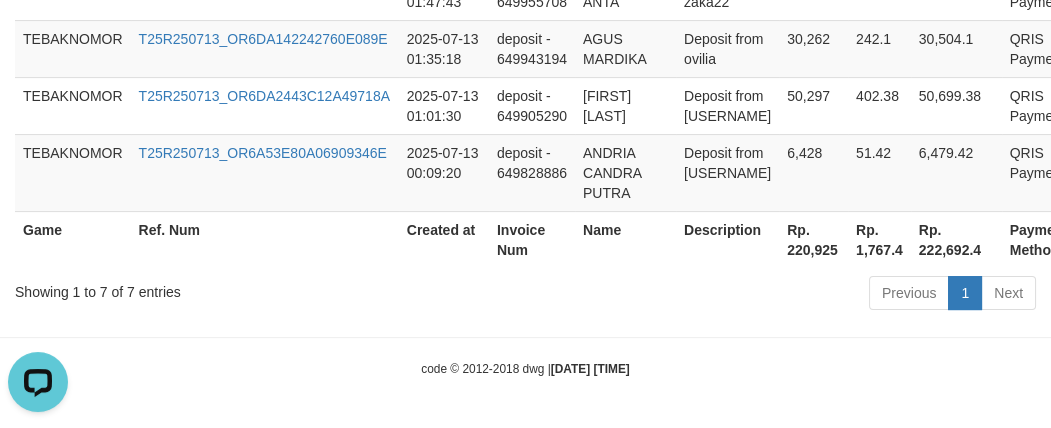 click on "Rp. 220,925" at bounding box center (813, 239) 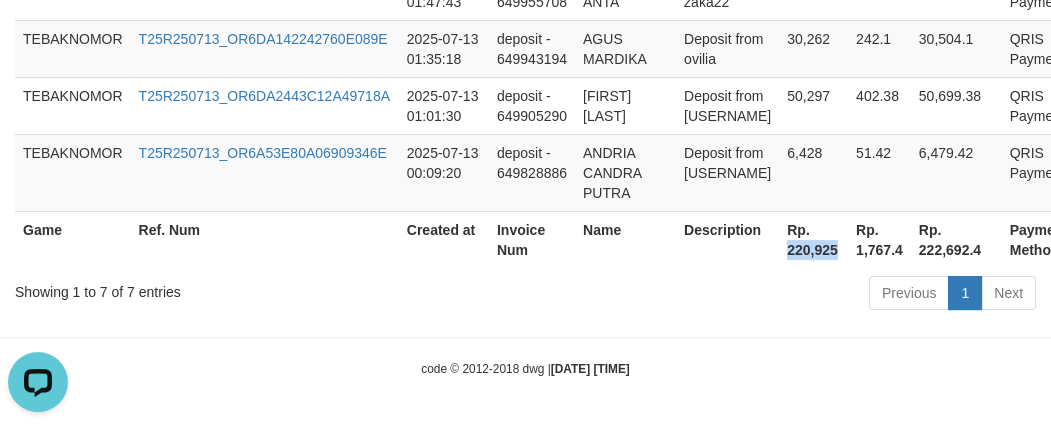 click on "Rp. 220,925" at bounding box center [813, 239] 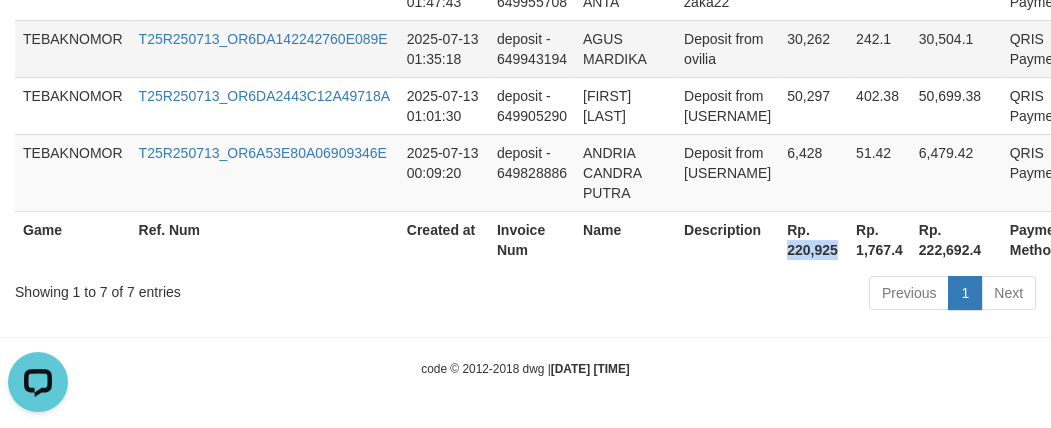 copy on "220,925" 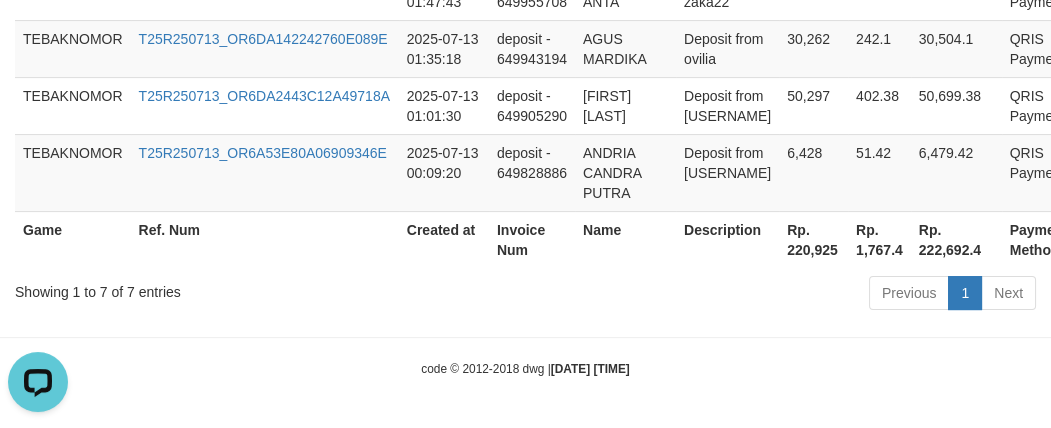 click on "Invoice Num" at bounding box center [532, 239] 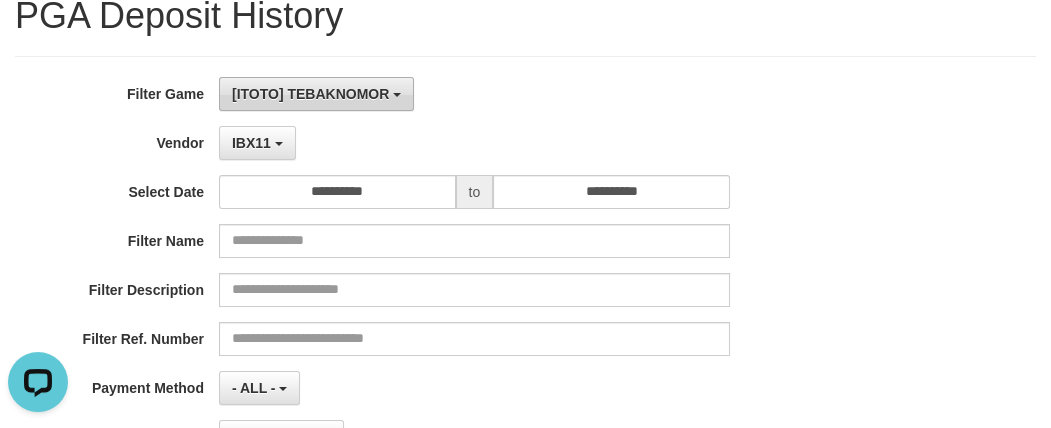 scroll, scrollTop: 65, scrollLeft: 0, axis: vertical 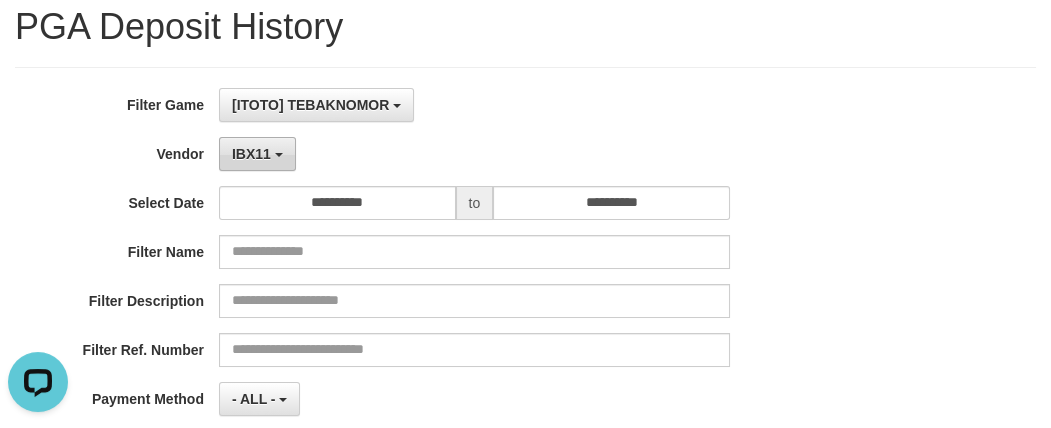 drag, startPoint x: 270, startPoint y: 181, endPoint x: 271, endPoint y: 163, distance: 18.027756 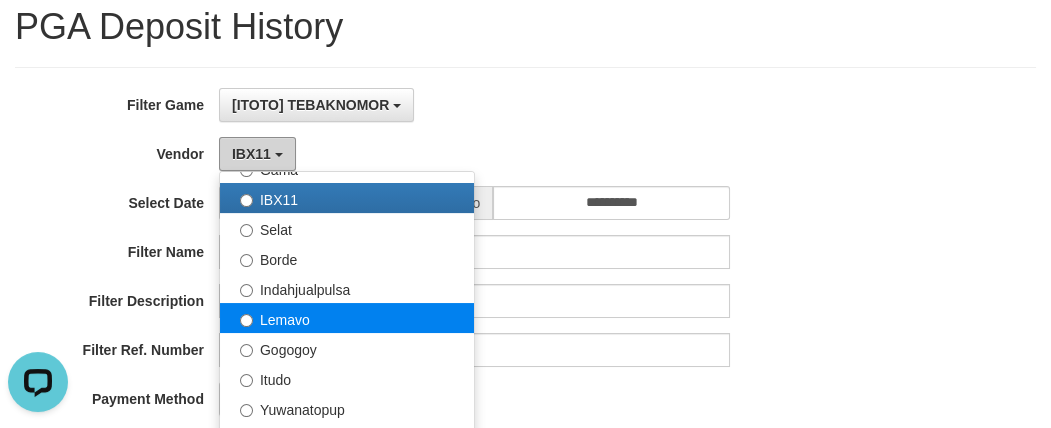scroll, scrollTop: 685, scrollLeft: 0, axis: vertical 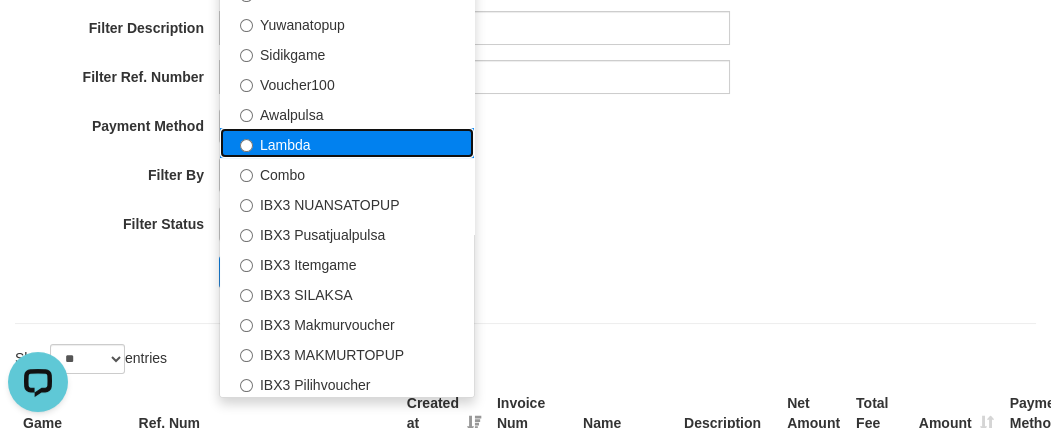 click on "Lambda" at bounding box center (347, 143) 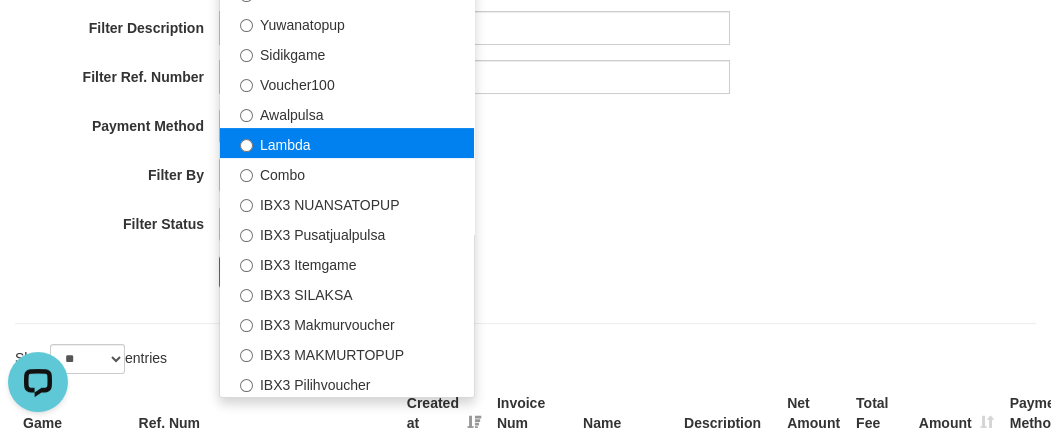select on "**********" 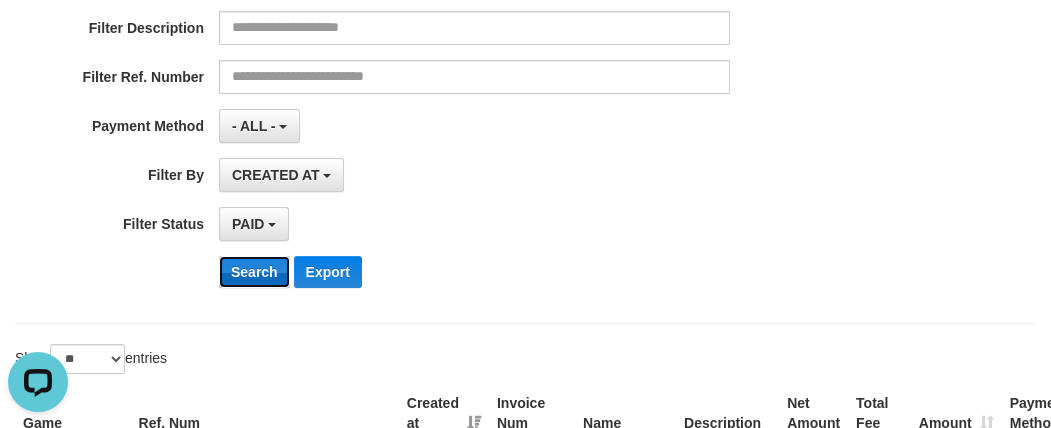 click on "Search" at bounding box center [254, 272] 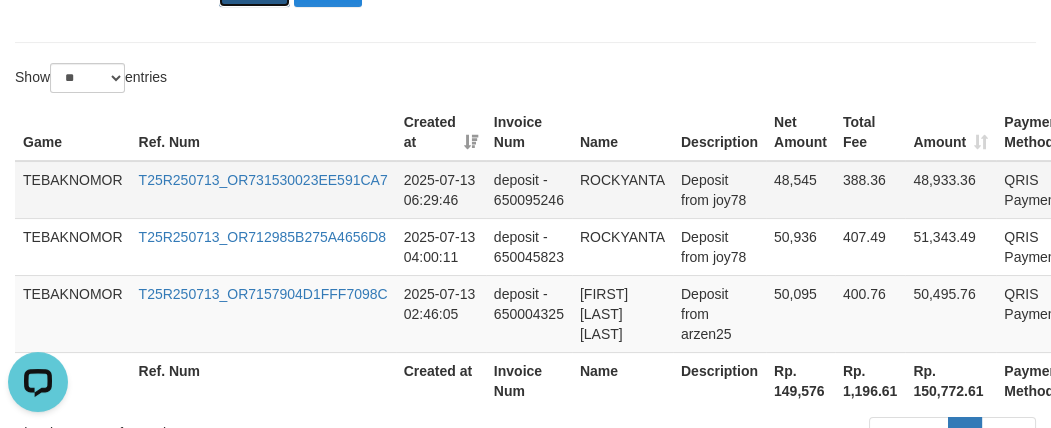 scroll, scrollTop: 758, scrollLeft: 0, axis: vertical 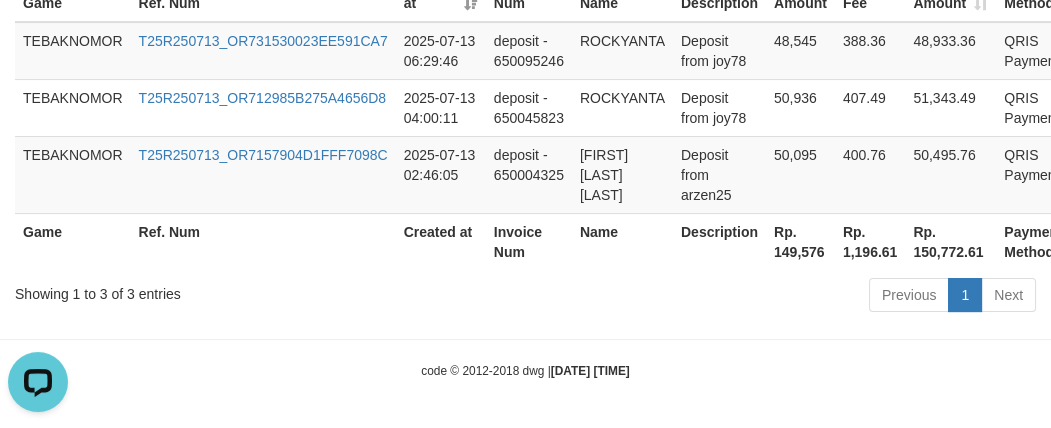 click on "Rp. 149,576" at bounding box center (800, 241) 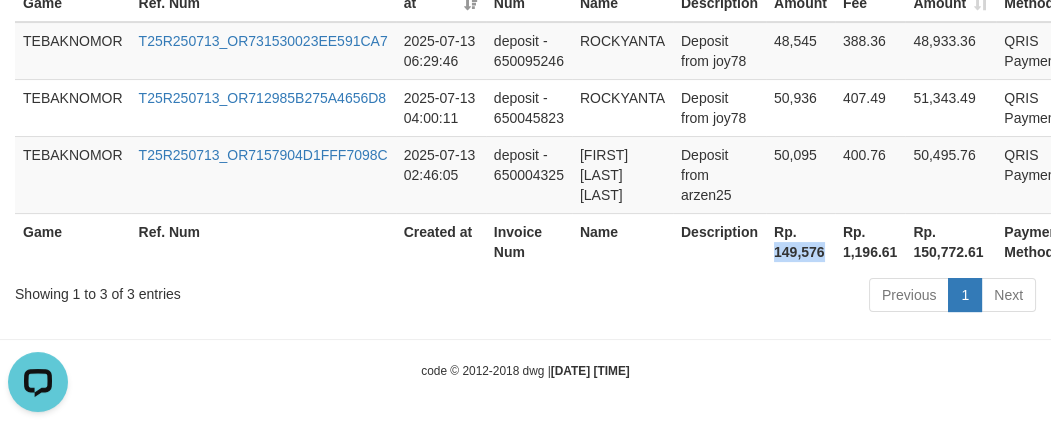 click on "Rp. 149,576" at bounding box center [800, 241] 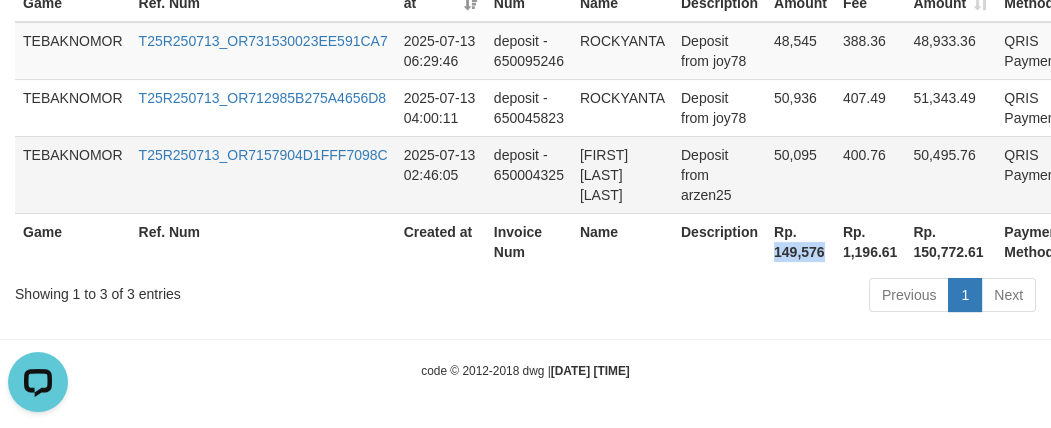 click on "Deposit from arzen25" at bounding box center (719, 174) 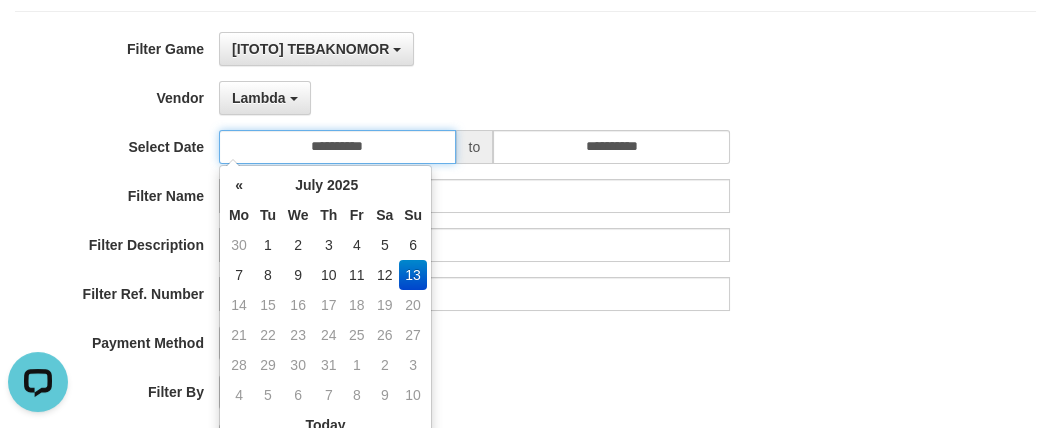 drag, startPoint x: 451, startPoint y: 150, endPoint x: 405, endPoint y: 151, distance: 46.010868 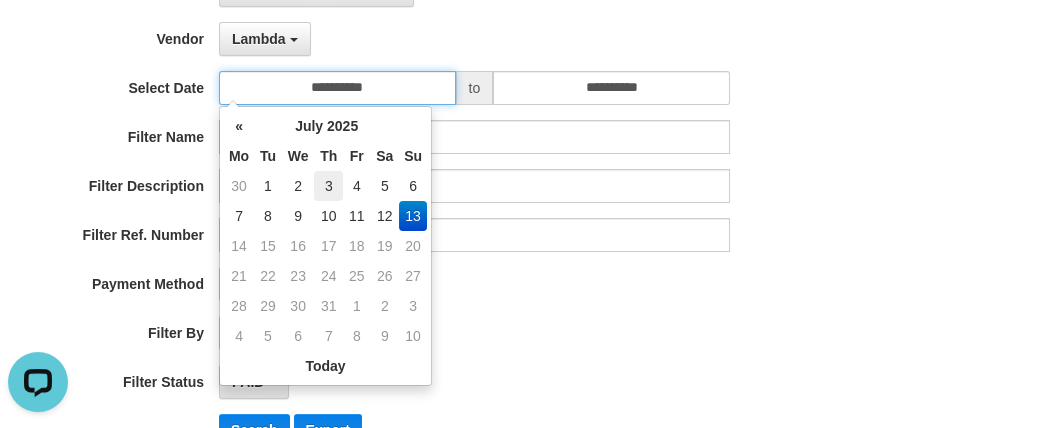 scroll, scrollTop: 212, scrollLeft: 0, axis: vertical 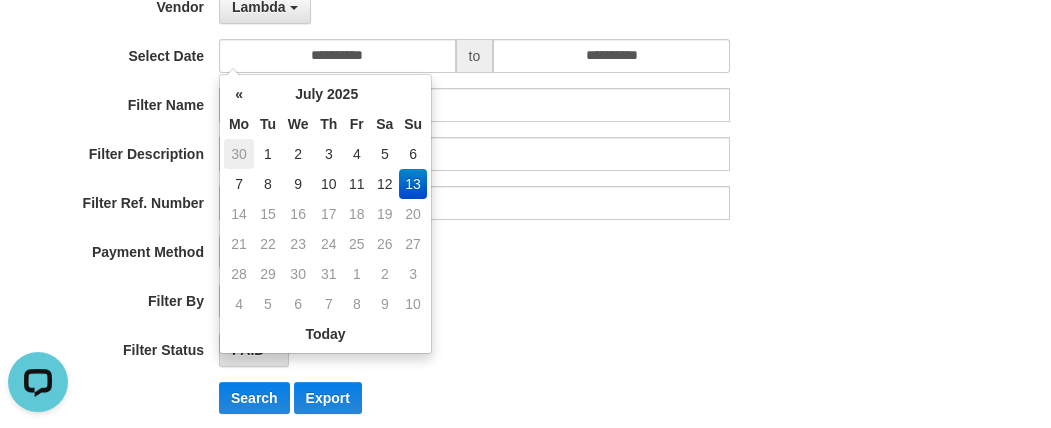 click on "30" at bounding box center [239, 154] 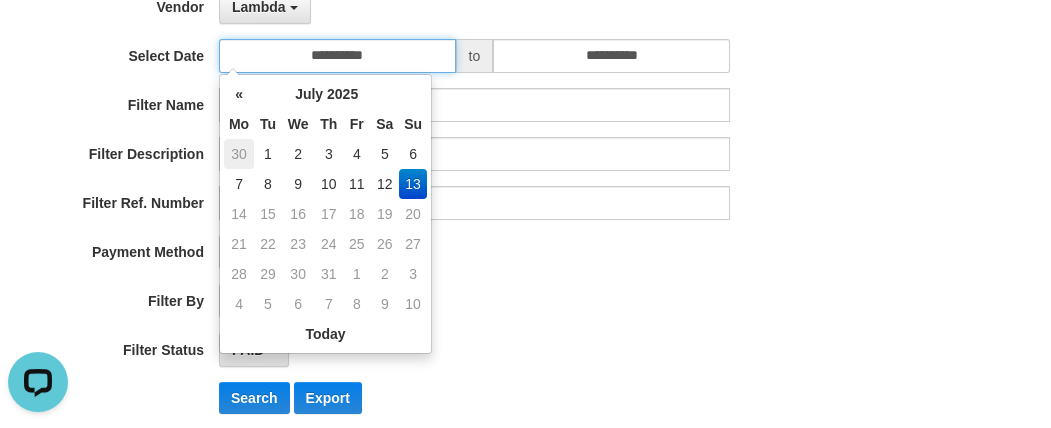 type on "**********" 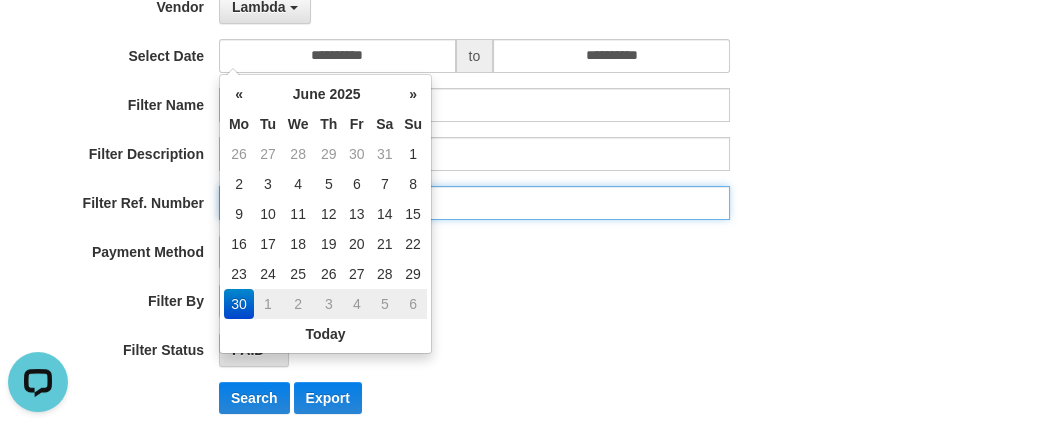 click at bounding box center (474, 203) 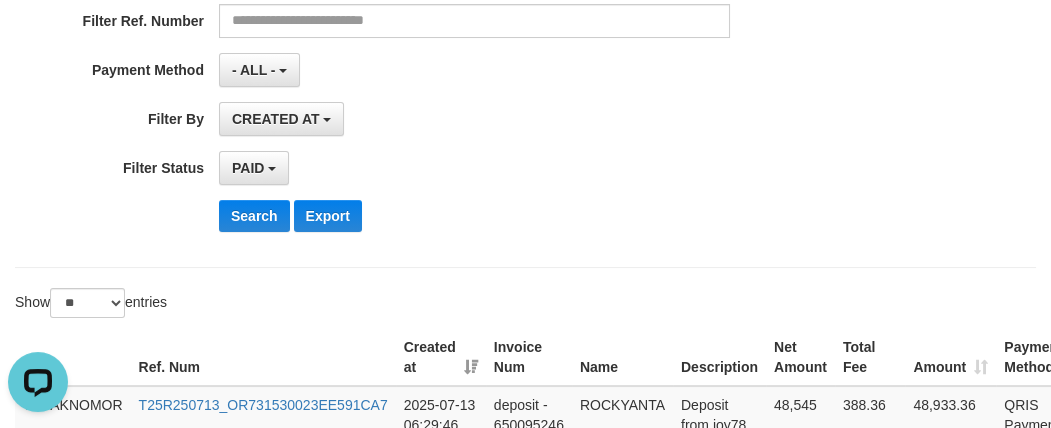 click on "PAID								    SELECT ALL  - ALL -  SELECT STATUS
PENDING/UNPAID
PAID
CANCELED
EXPIRED" at bounding box center [474, 168] 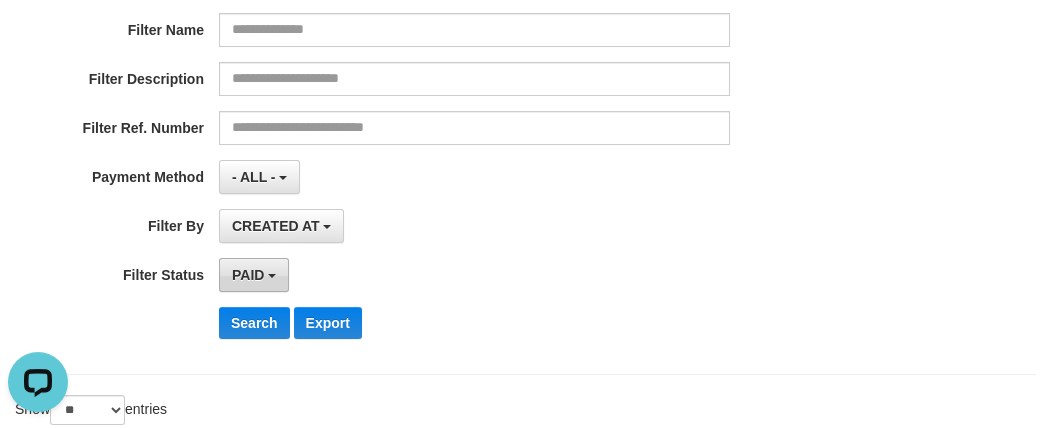 scroll, scrollTop: 394, scrollLeft: 0, axis: vertical 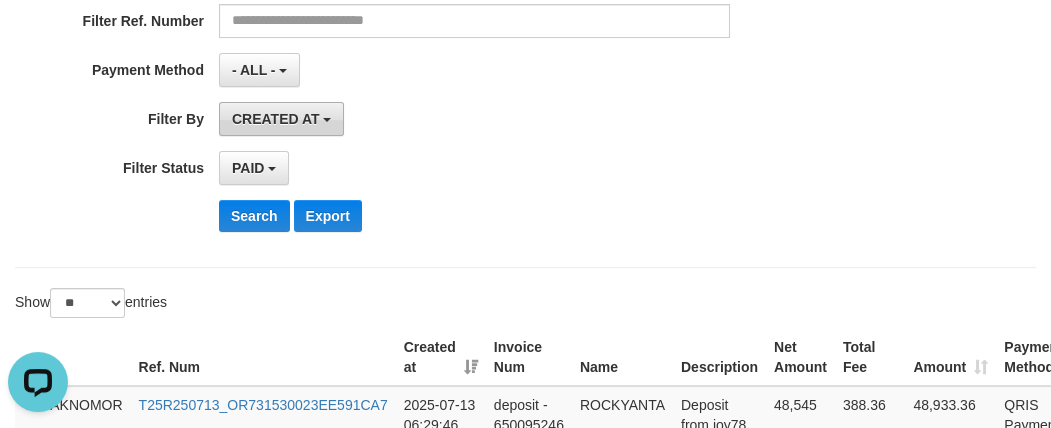 click on "**********" at bounding box center [438, 3] 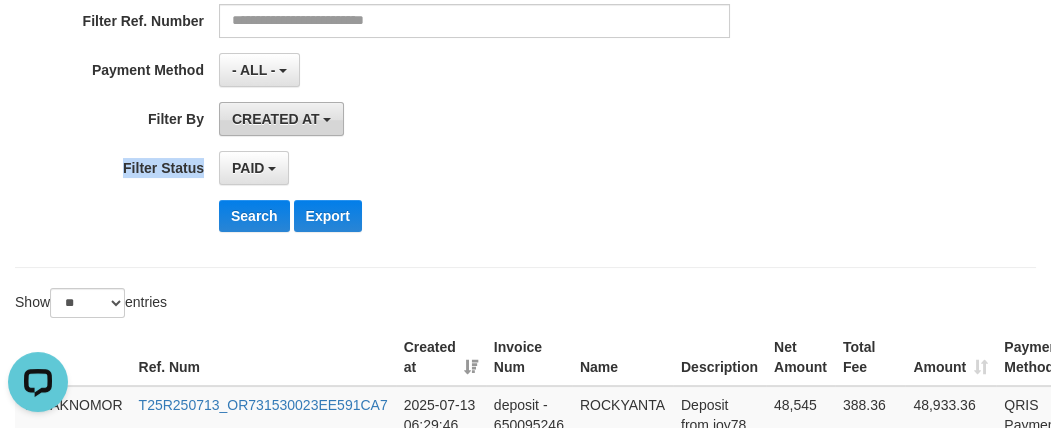 click on "CREATED AT" at bounding box center [276, 119] 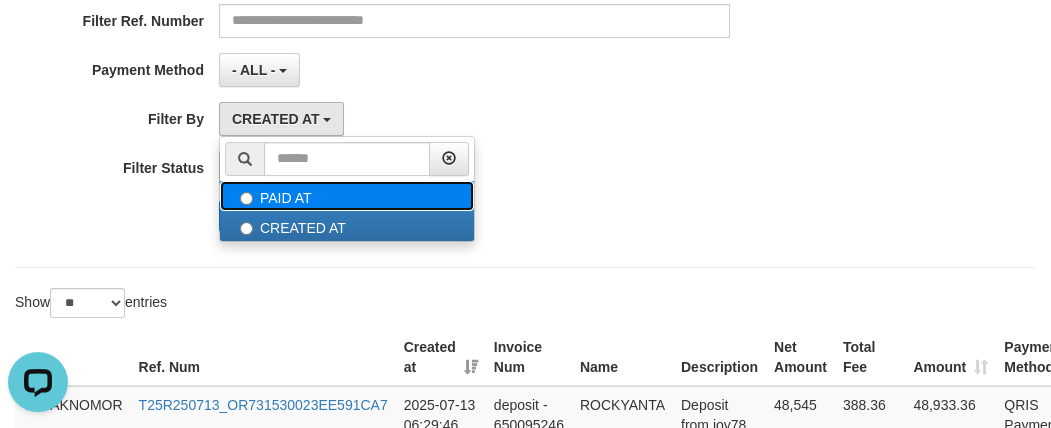 click on "PAID AT" at bounding box center (347, 196) 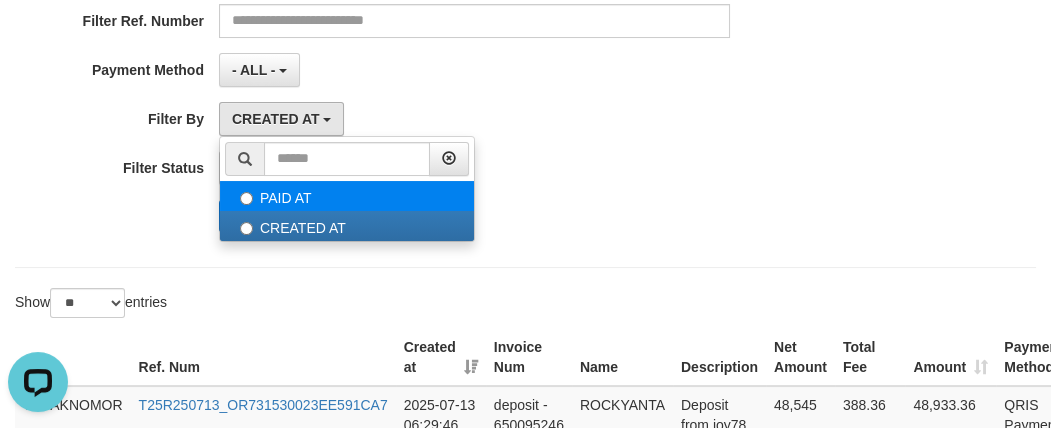 select on "*" 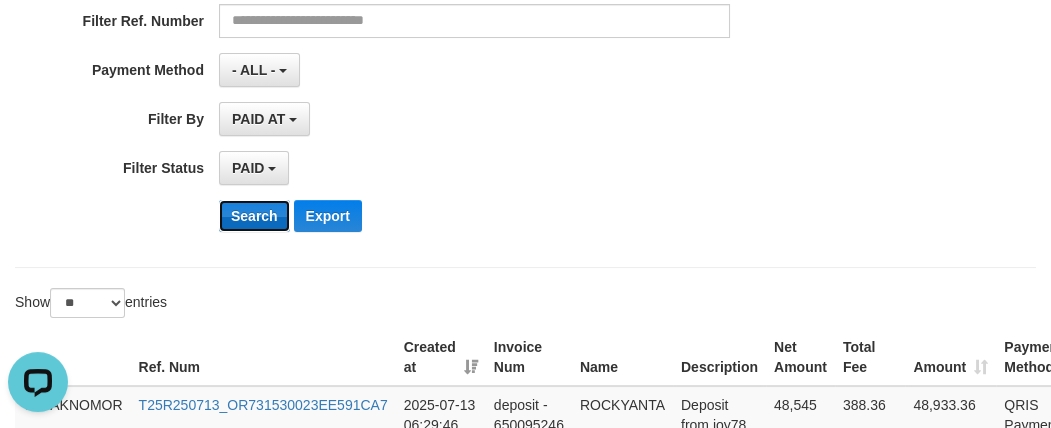 click on "Search" at bounding box center [254, 216] 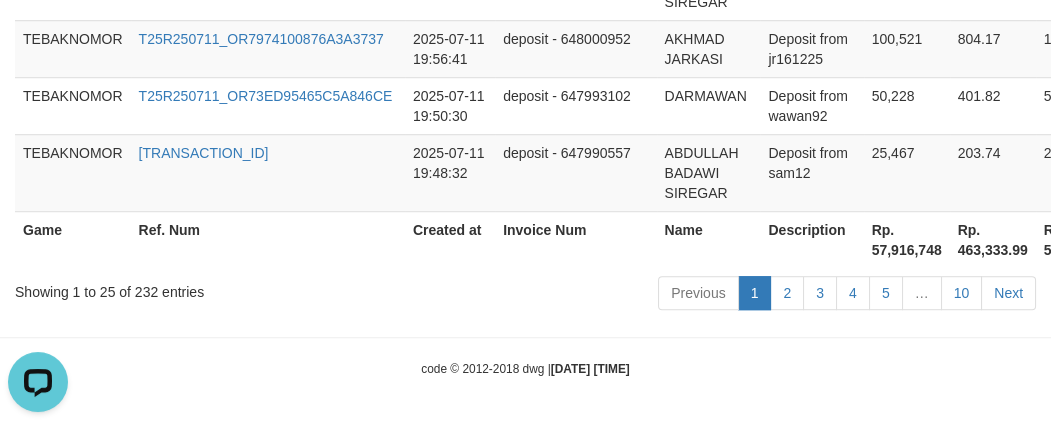 scroll, scrollTop: 2430, scrollLeft: 0, axis: vertical 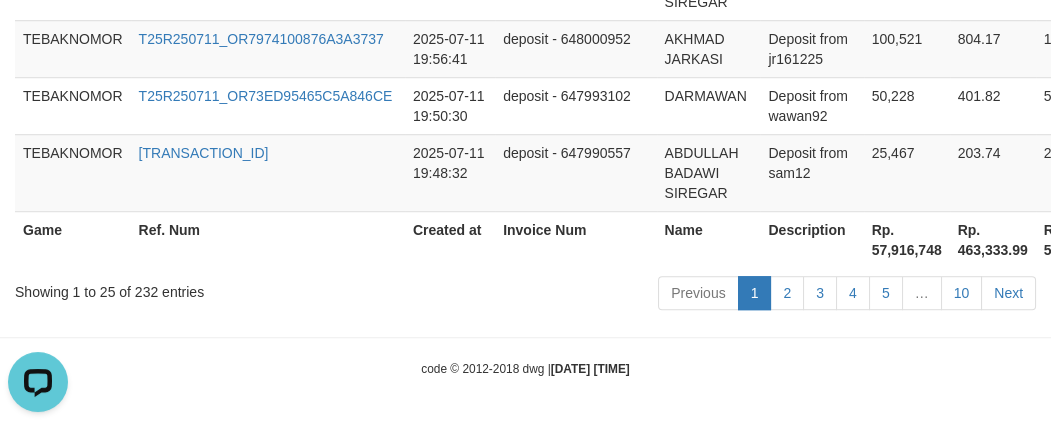 click on "Rp. 57,916,748" at bounding box center (907, 239) 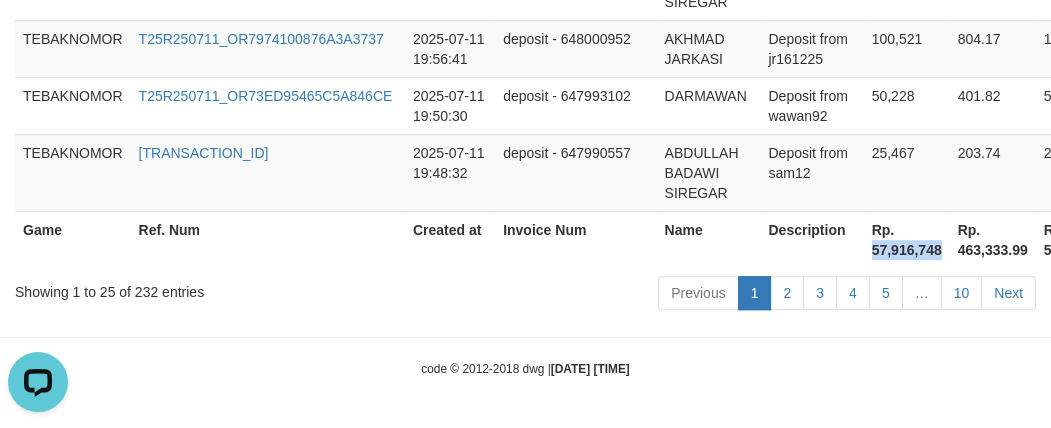 click on "Rp. 57,916,748" at bounding box center [907, 239] 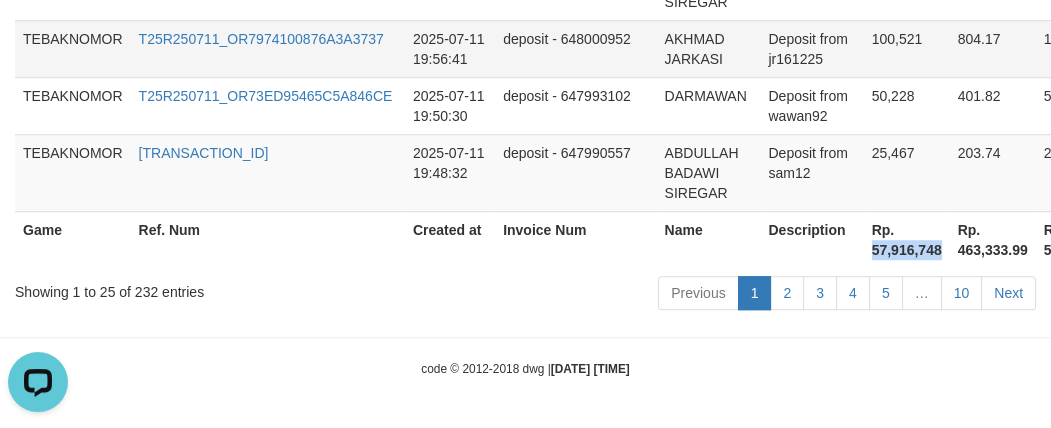 copy on "57,916,748" 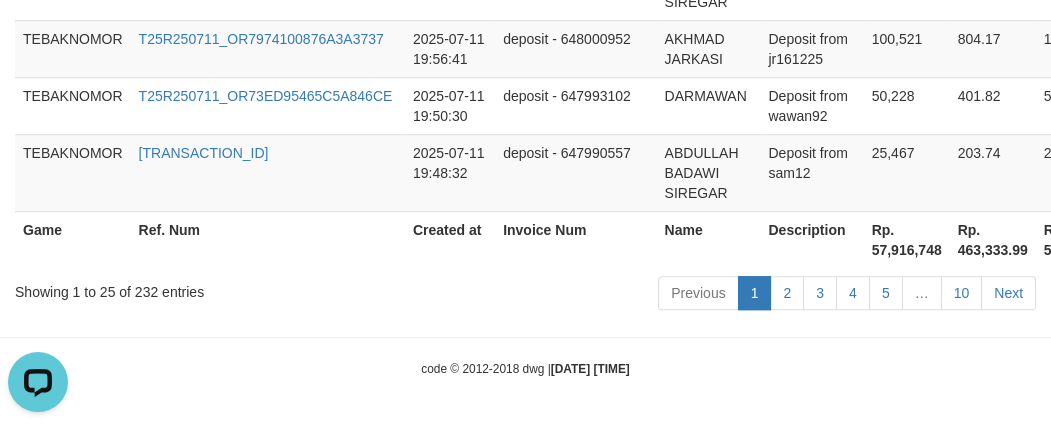 drag, startPoint x: 522, startPoint y: 242, endPoint x: 531, endPoint y: 229, distance: 15.811388 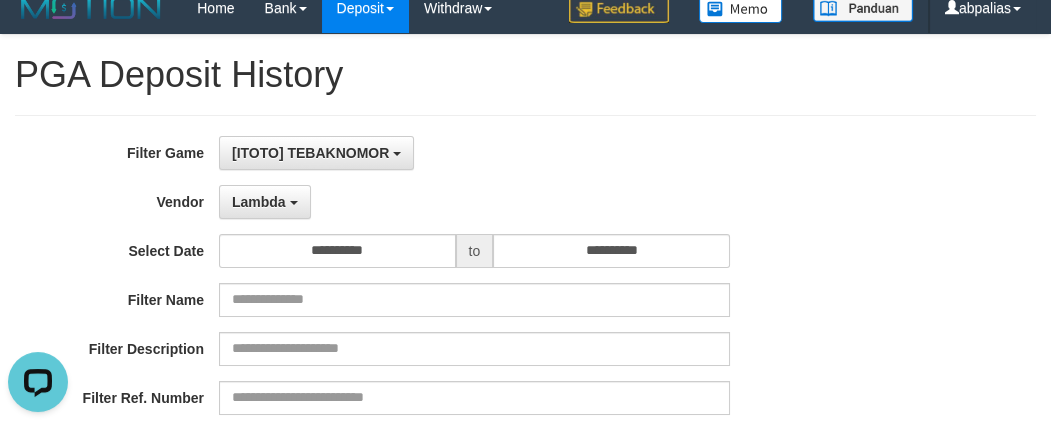 scroll, scrollTop: 0, scrollLeft: 0, axis: both 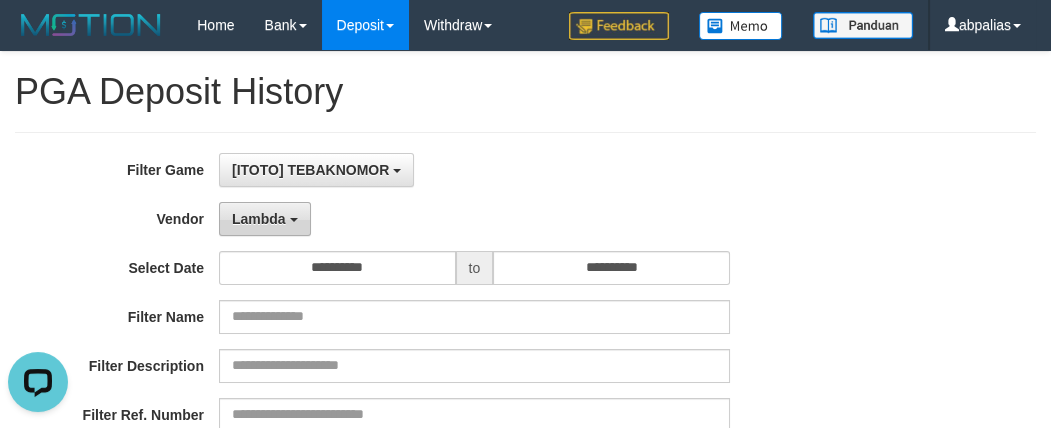 drag, startPoint x: 251, startPoint y: 215, endPoint x: 260, endPoint y: 220, distance: 10.29563 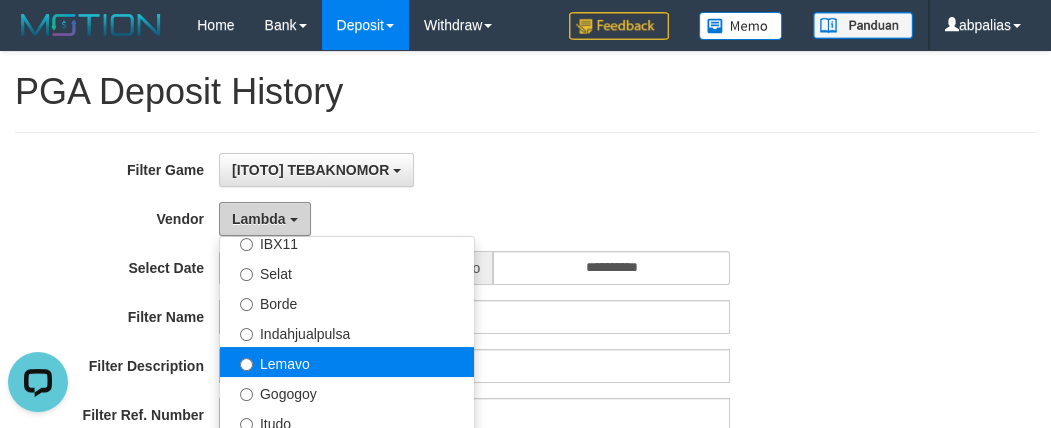 scroll, scrollTop: 503, scrollLeft: 0, axis: vertical 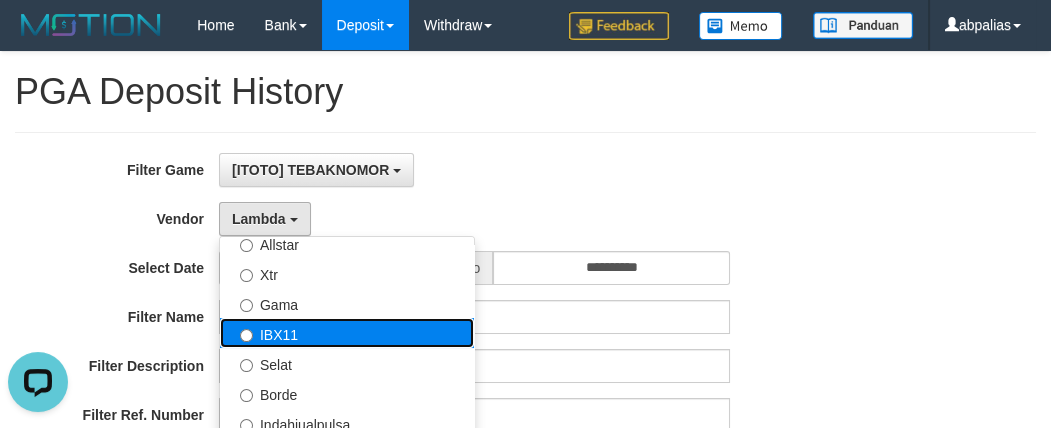 click on "IBX11" at bounding box center (347, 333) 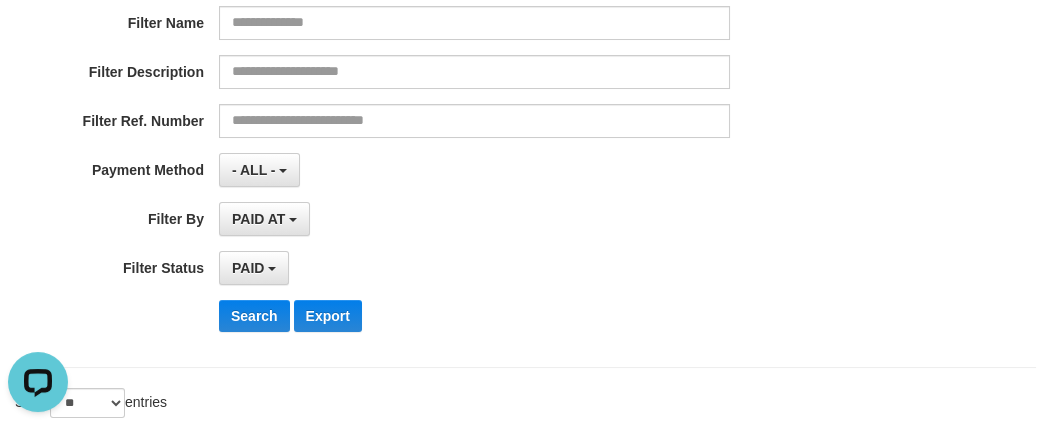 scroll, scrollTop: 363, scrollLeft: 0, axis: vertical 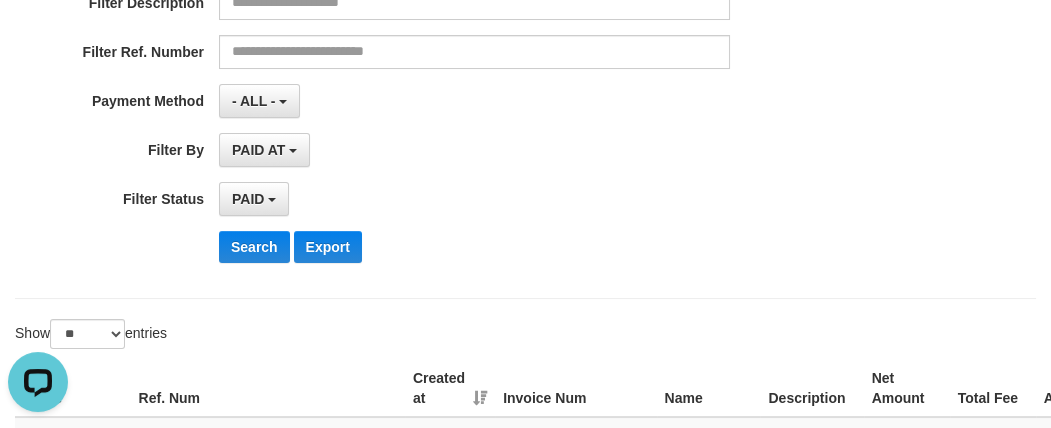 click on "Search
Export" at bounding box center (438, 247) 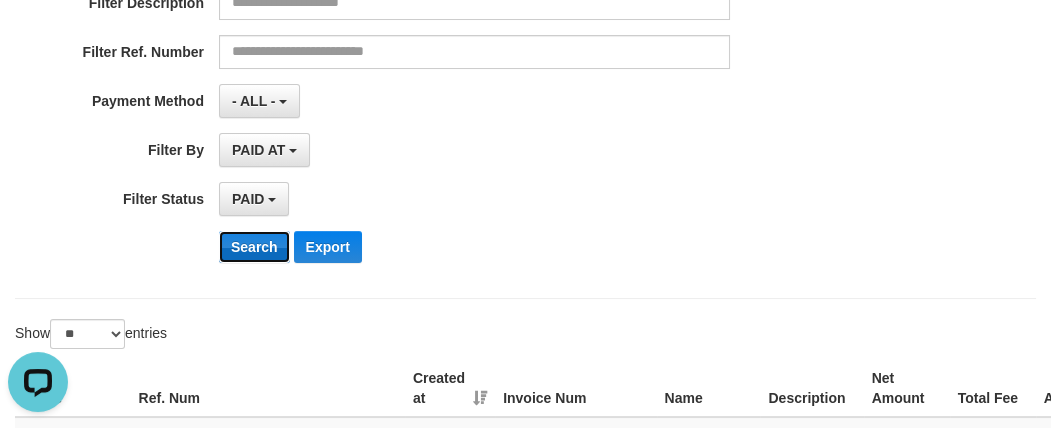 click on "Search" at bounding box center (254, 247) 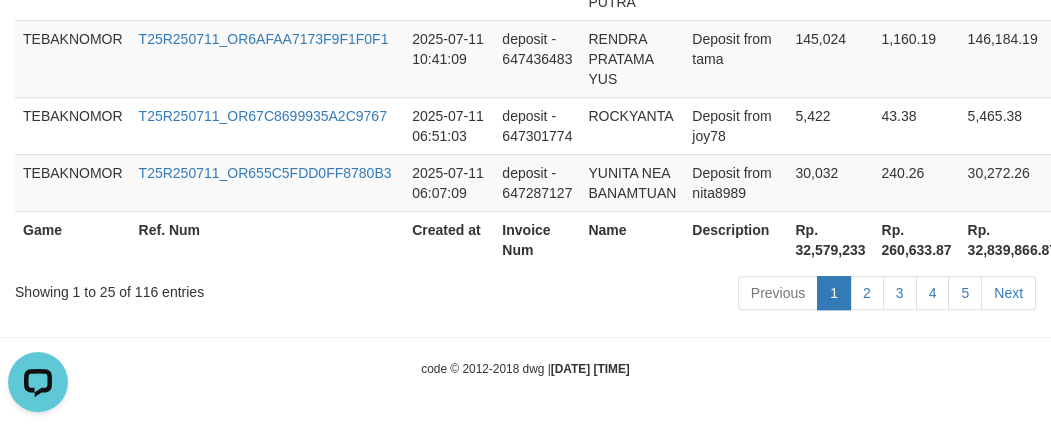scroll, scrollTop: 2410, scrollLeft: 0, axis: vertical 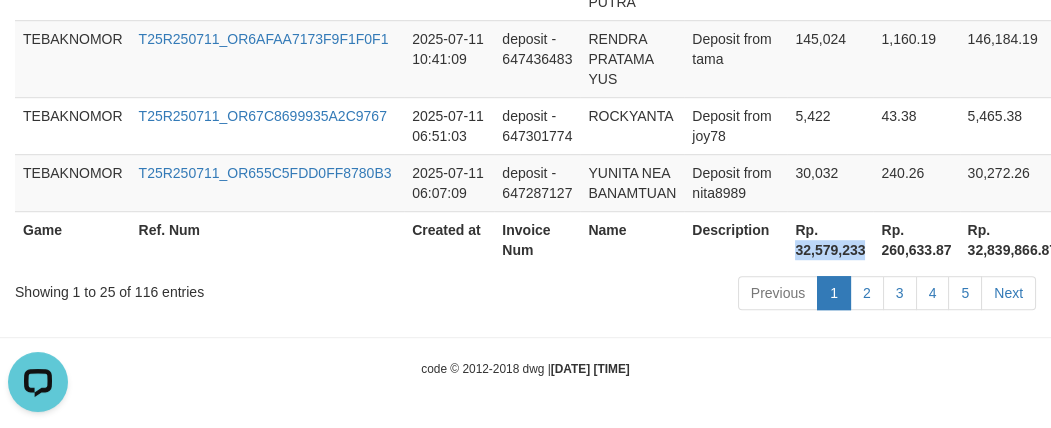 copy on "32,579,233" 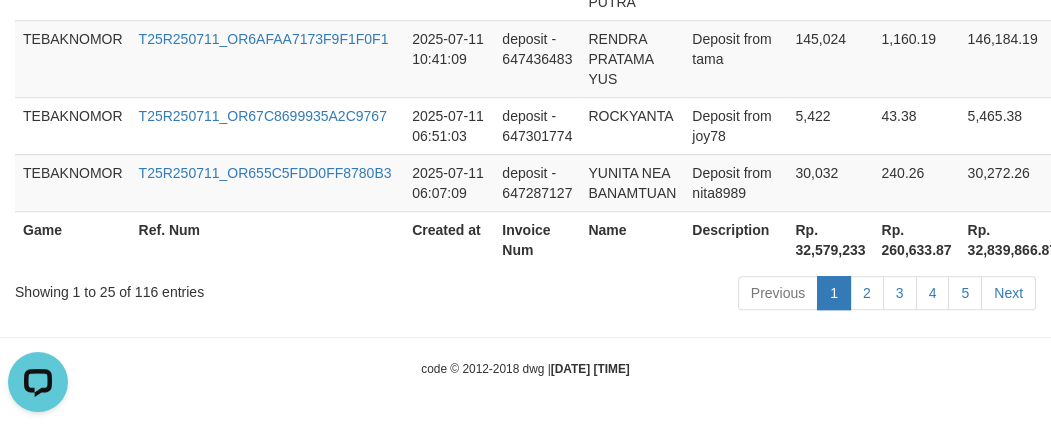 click on "Previous 1 2 3 4 5 Next" at bounding box center [744, 295] 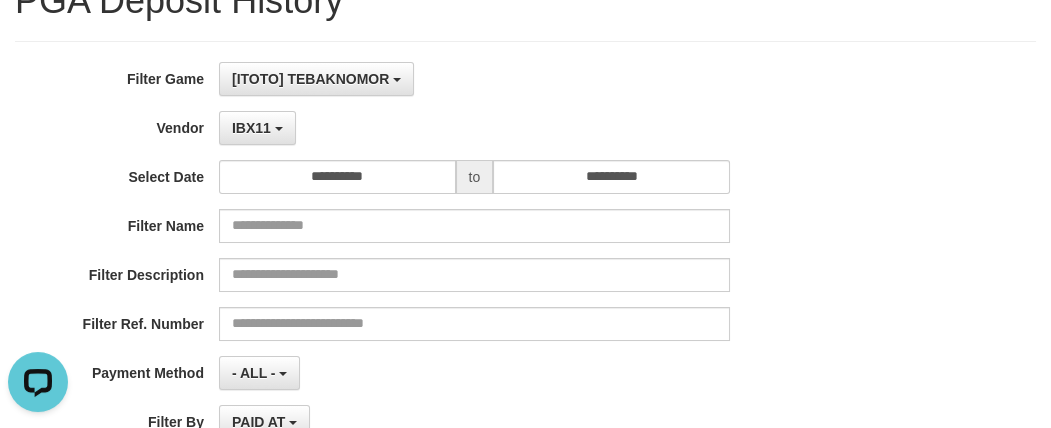 scroll, scrollTop: 0, scrollLeft: 0, axis: both 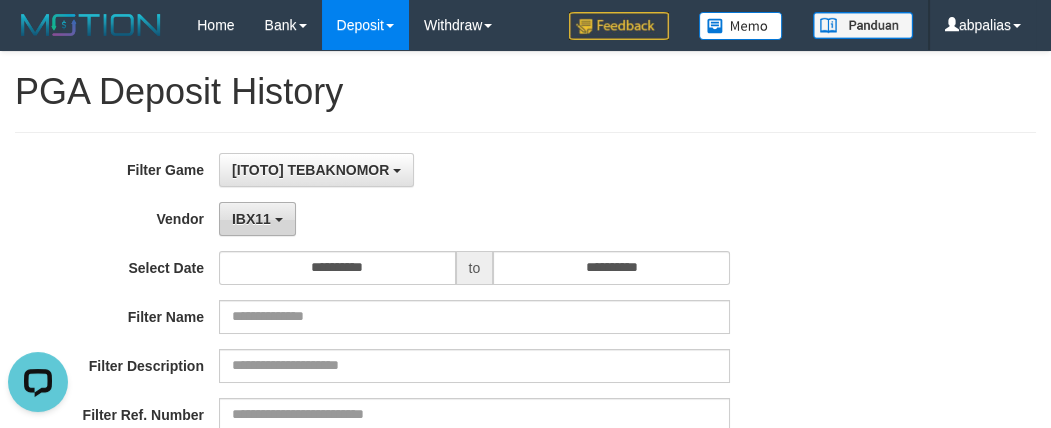 click on "IBX11" at bounding box center (251, 219) 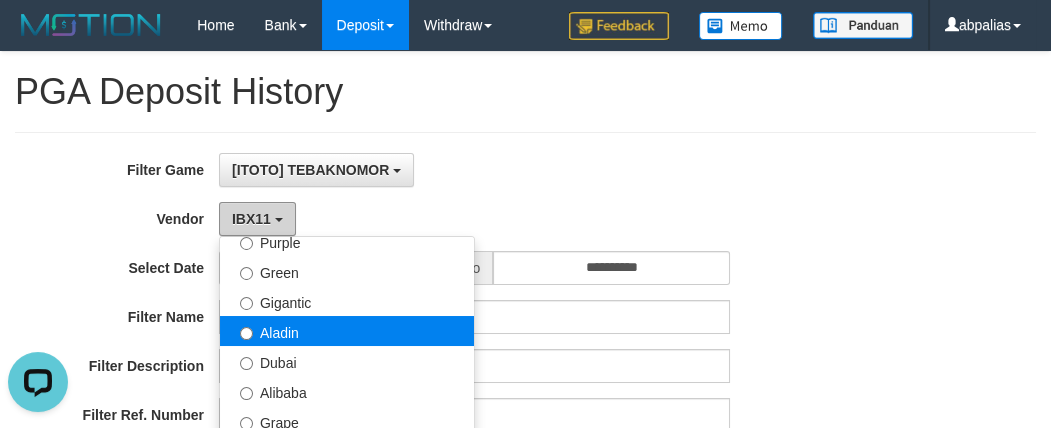 scroll, scrollTop: 230, scrollLeft: 0, axis: vertical 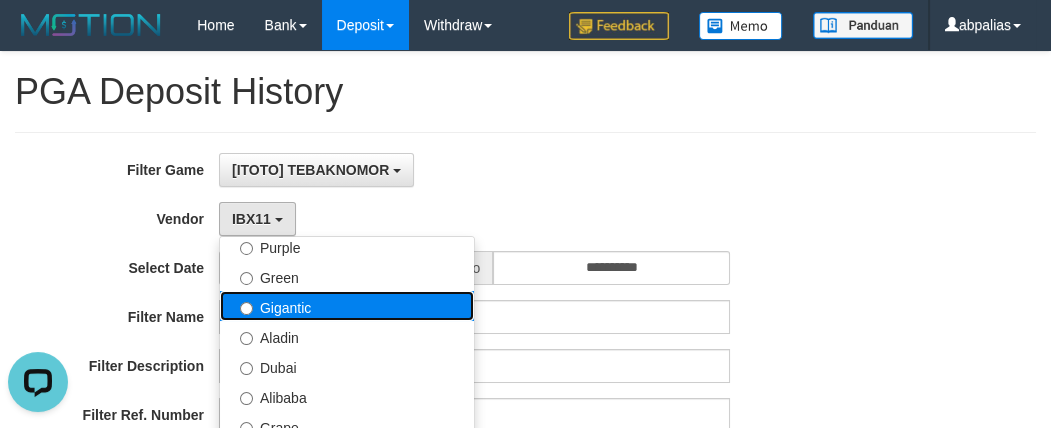 click on "Gigantic" at bounding box center [347, 306] 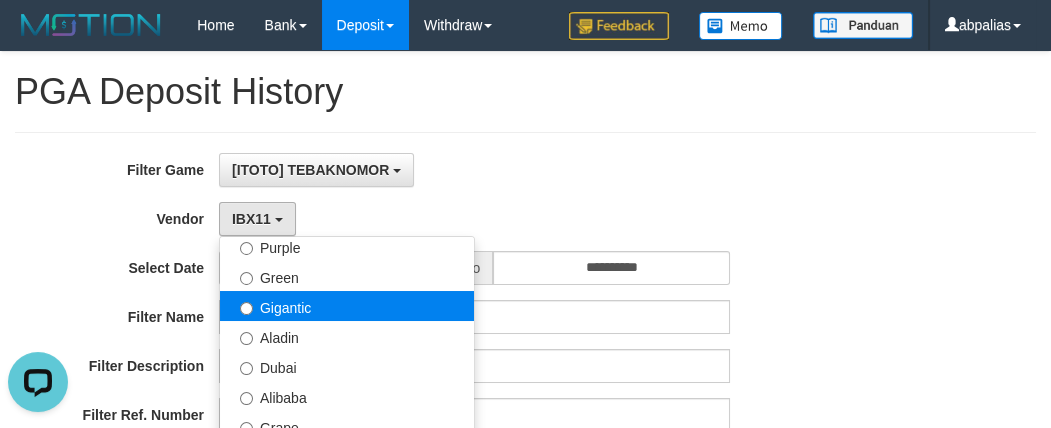 select on "**********" 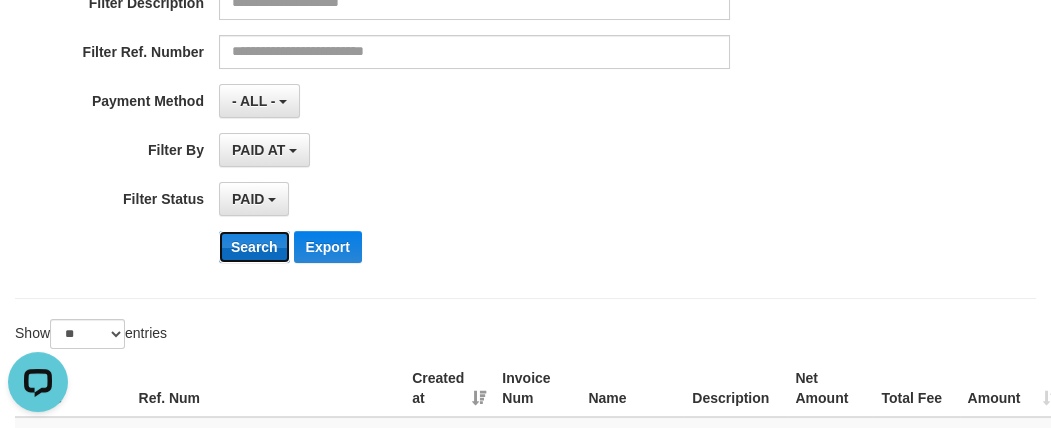 click on "Search" at bounding box center (254, 247) 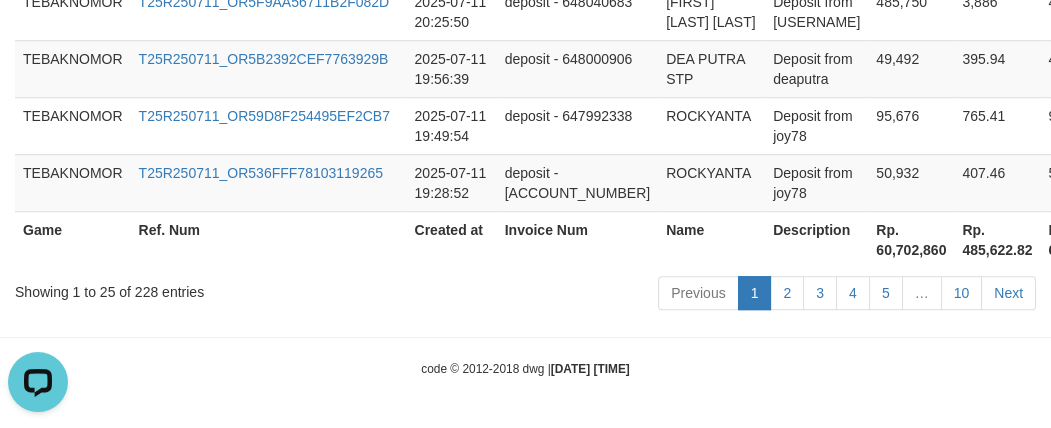 scroll, scrollTop: 2370, scrollLeft: 0, axis: vertical 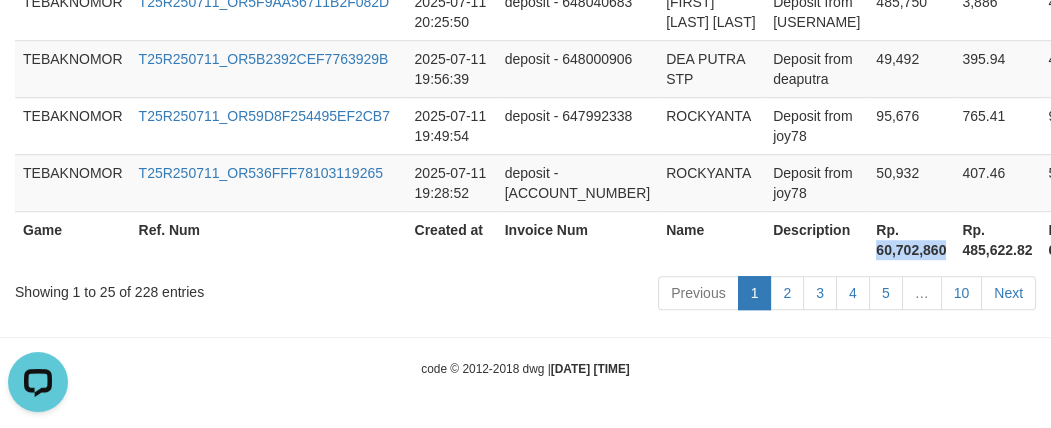 drag, startPoint x: 831, startPoint y: 250, endPoint x: 792, endPoint y: 233, distance: 42.544094 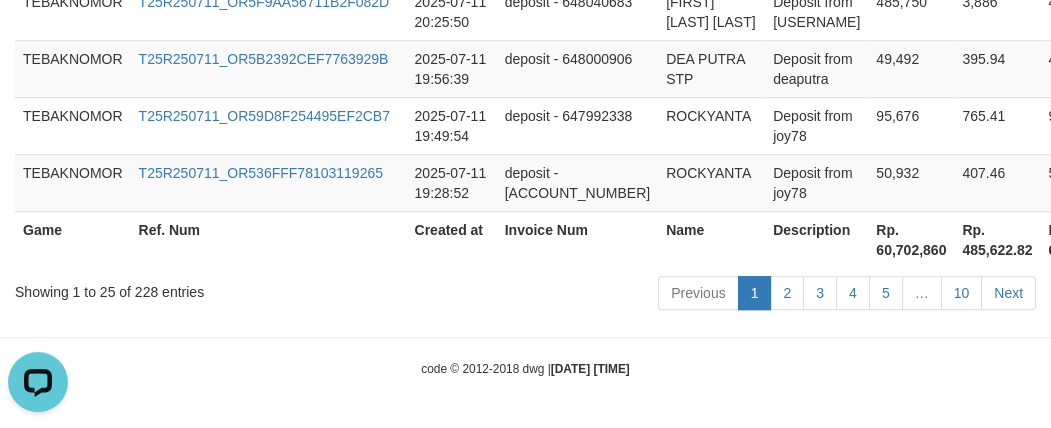 click on "Description" at bounding box center [816, 239] 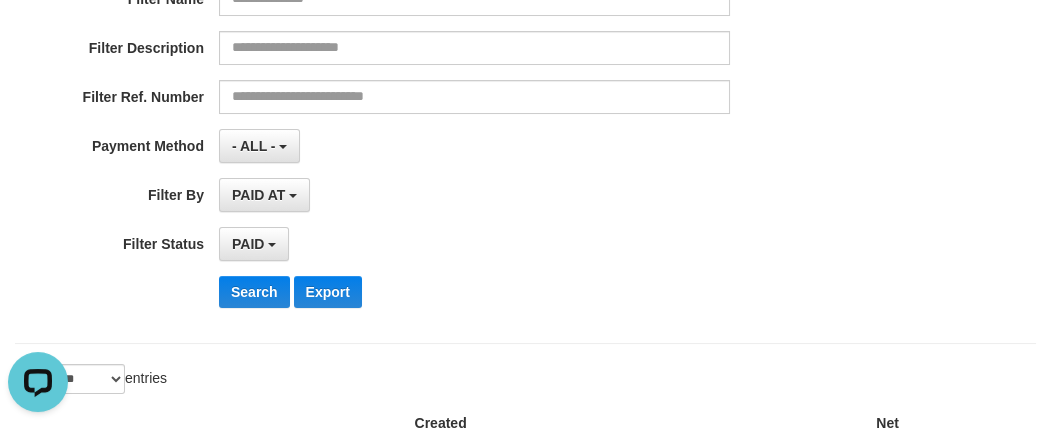 scroll, scrollTop: 0, scrollLeft: 0, axis: both 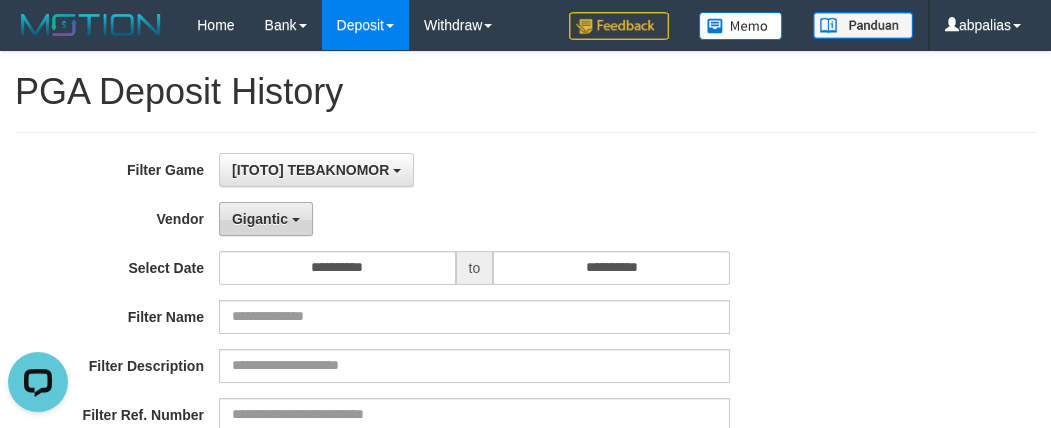 click on "Gigantic" at bounding box center [260, 219] 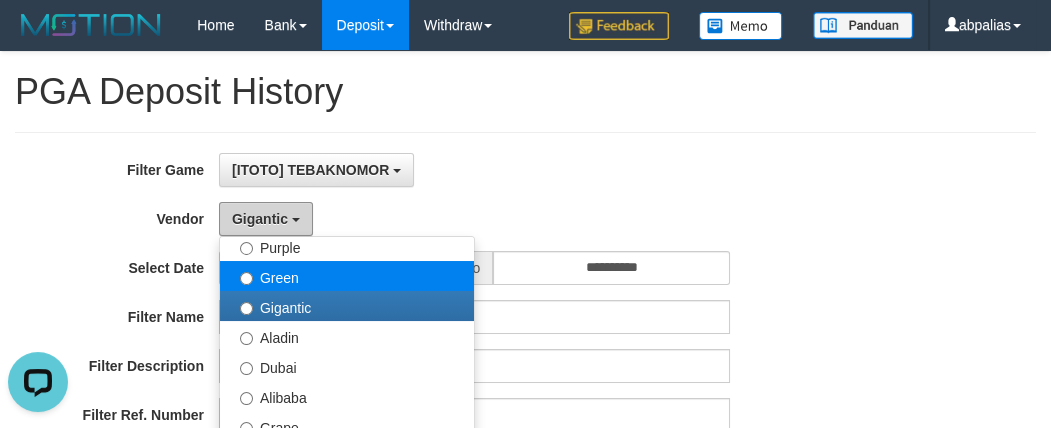 scroll, scrollTop: 0, scrollLeft: 0, axis: both 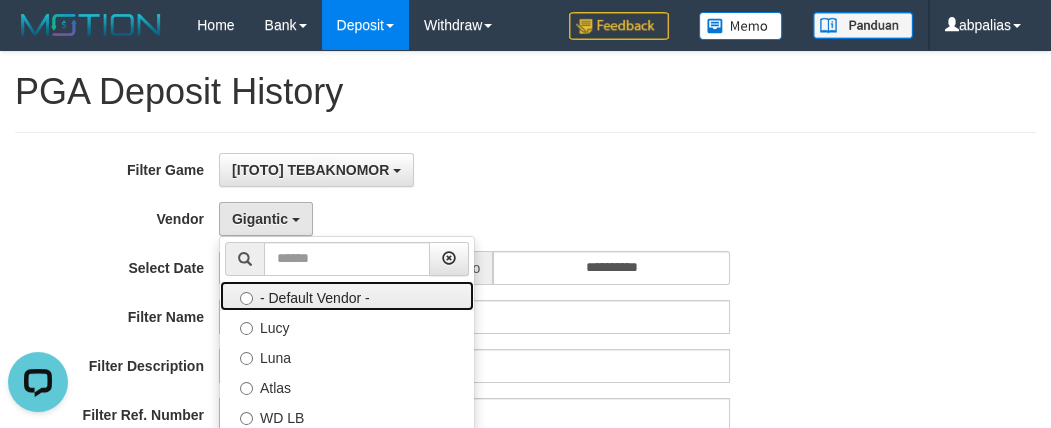 drag, startPoint x: 309, startPoint y: 309, endPoint x: 317, endPoint y: 300, distance: 12.0415945 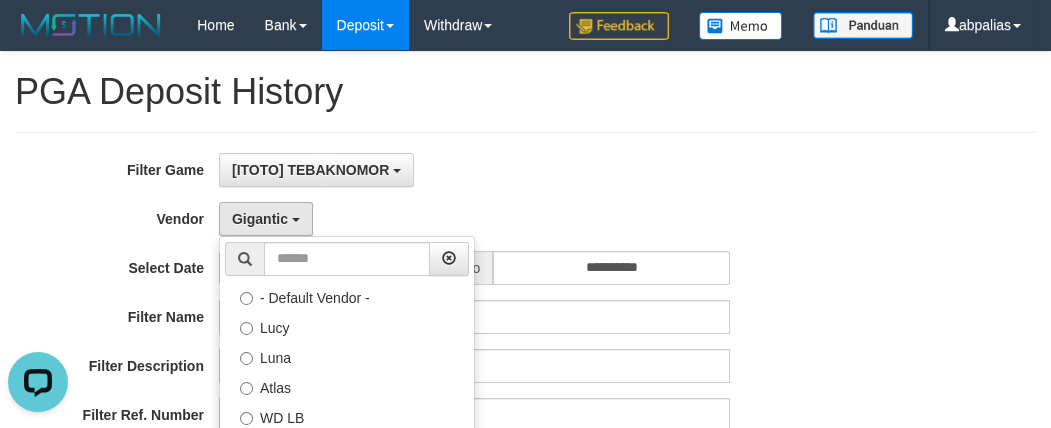 select 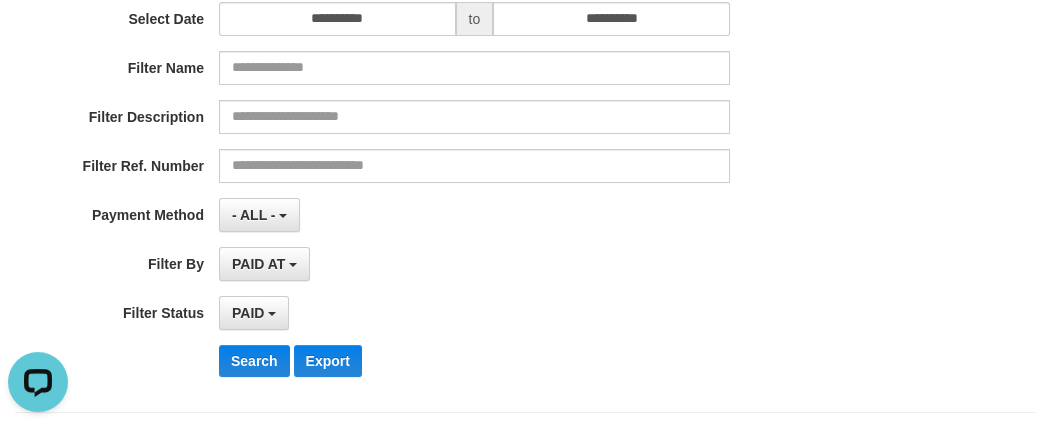 scroll, scrollTop: 272, scrollLeft: 0, axis: vertical 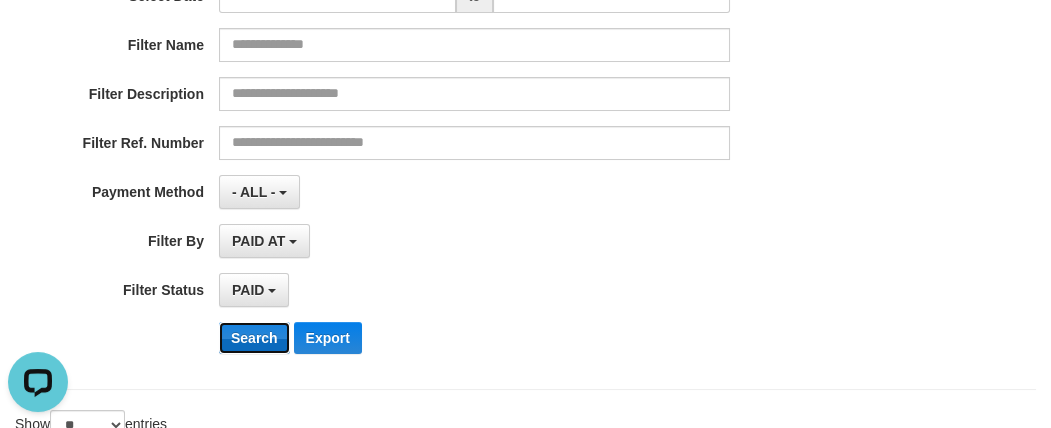 click on "Search" at bounding box center [254, 338] 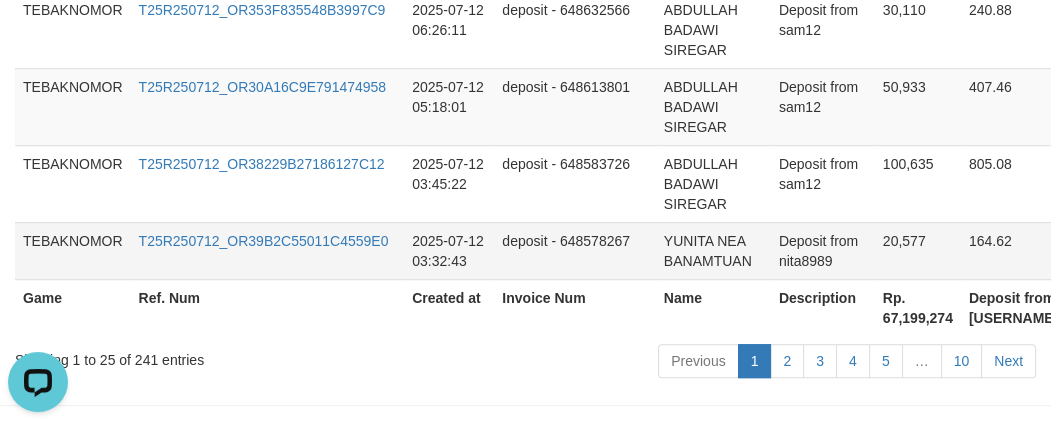 scroll, scrollTop: 2110, scrollLeft: 0, axis: vertical 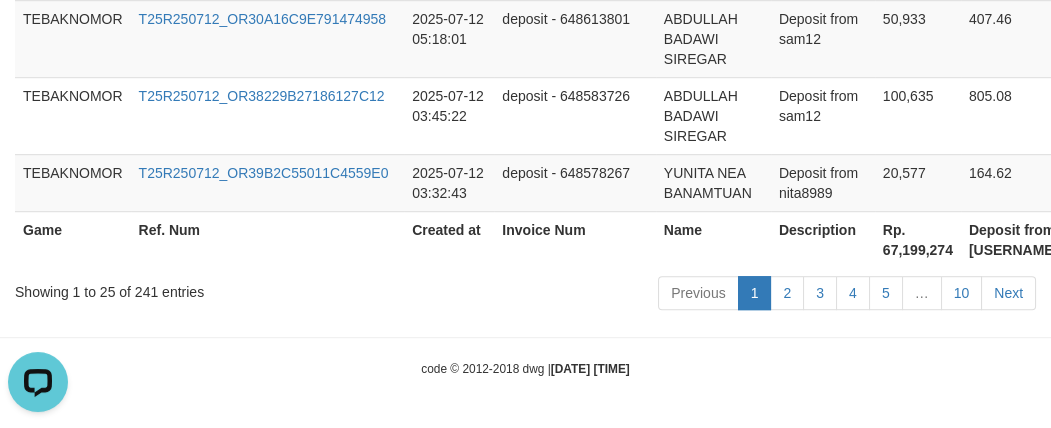 click on "Rp. 67,199,274" at bounding box center (918, 239) 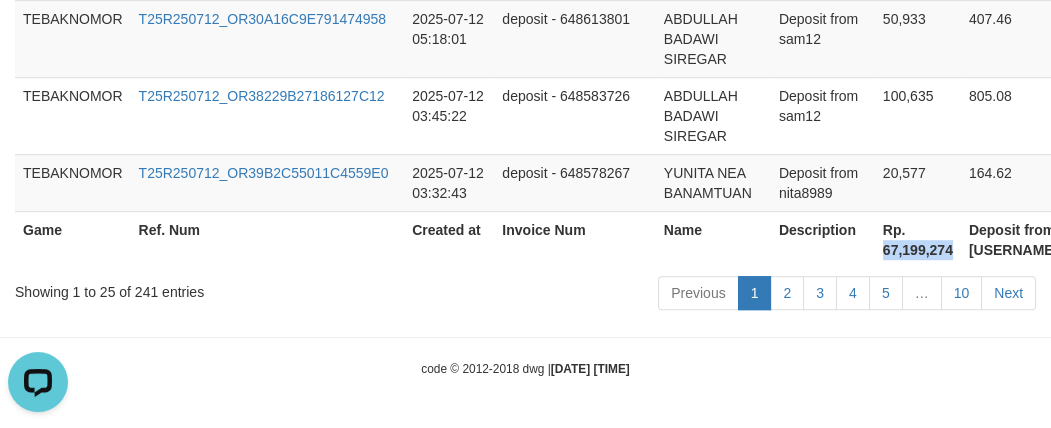 click on "Rp. 67,199,274" at bounding box center (918, 239) 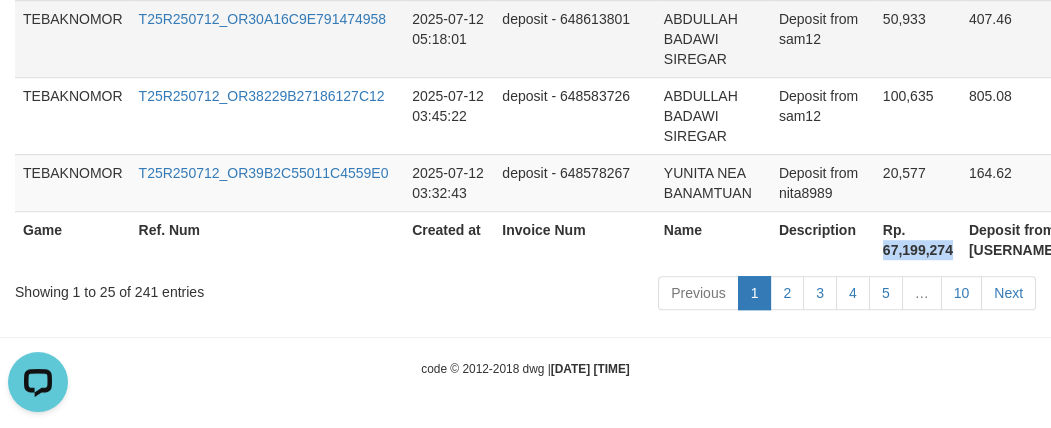 copy on "67,199,274" 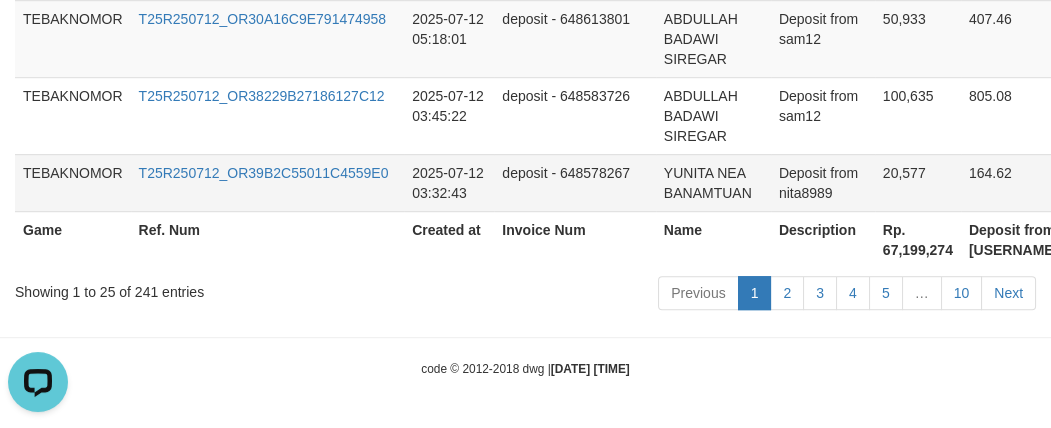 click on "deposit - 648578267" at bounding box center (574, 182) 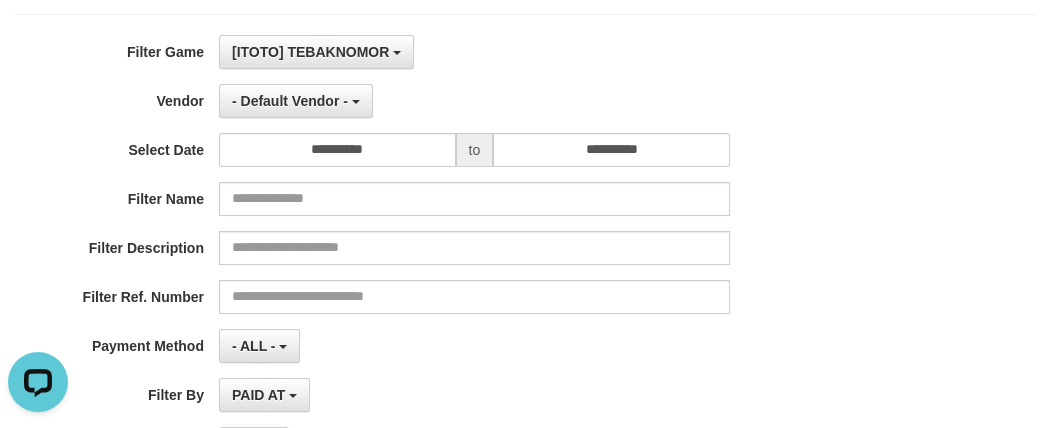 scroll, scrollTop: 0, scrollLeft: 0, axis: both 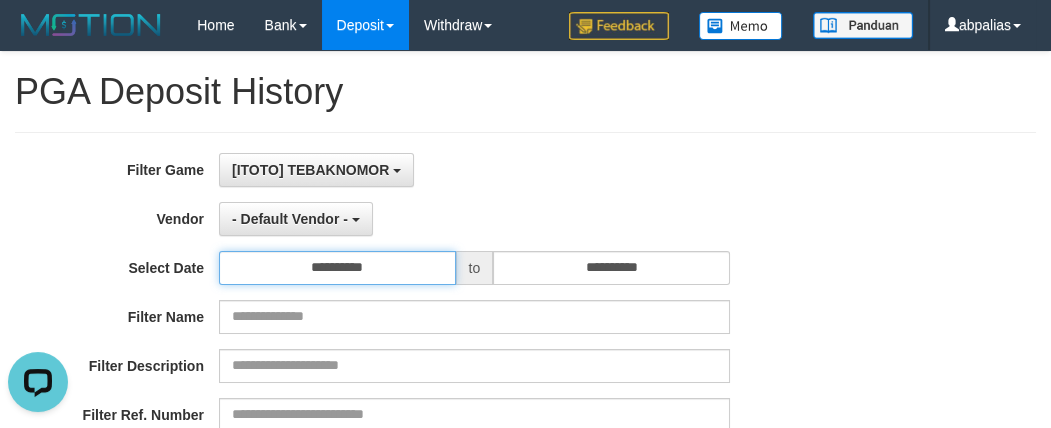 click on "**********" at bounding box center [337, 268] 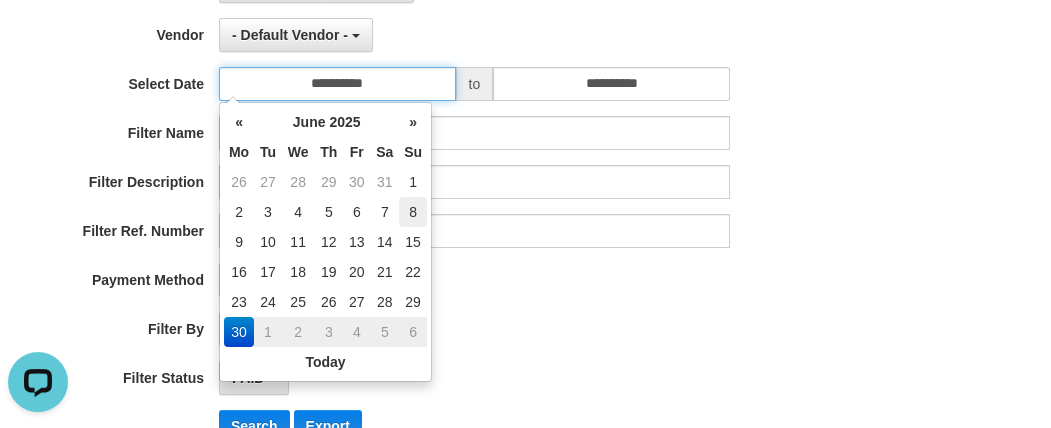 scroll, scrollTop: 272, scrollLeft: 0, axis: vertical 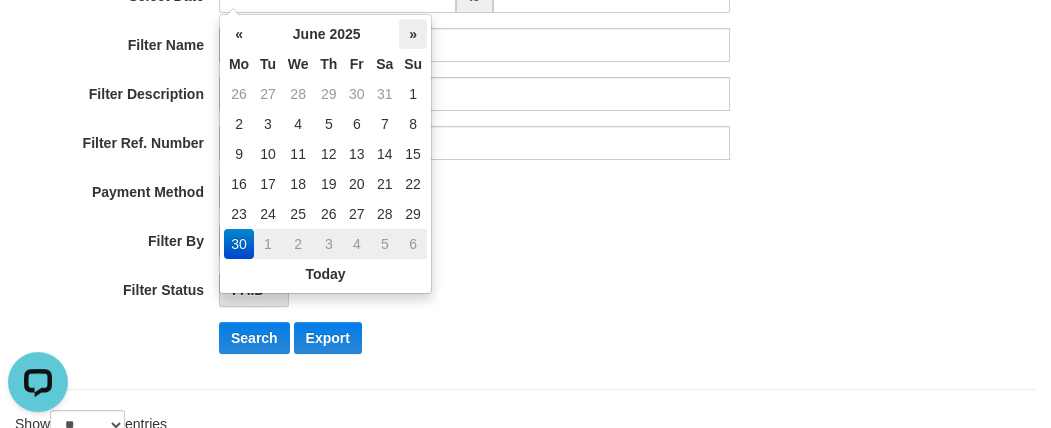 click on "»" at bounding box center (413, 34) 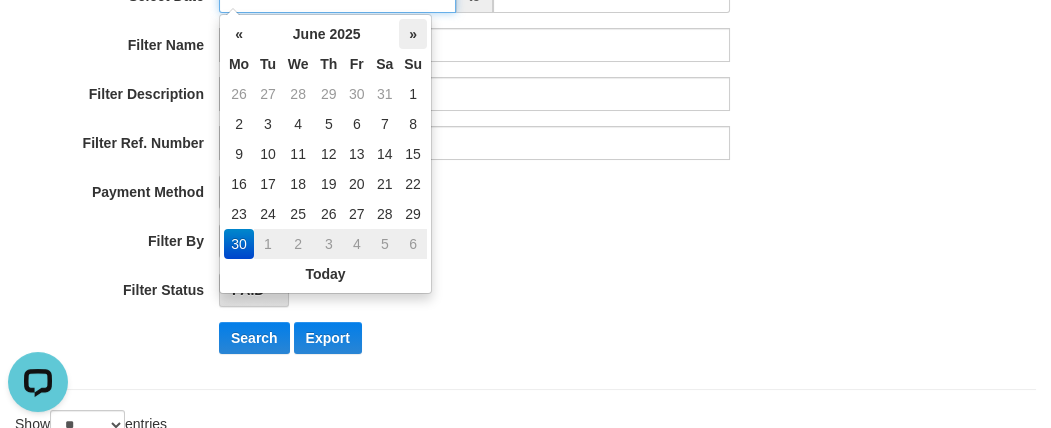 scroll, scrollTop: 250, scrollLeft: 0, axis: vertical 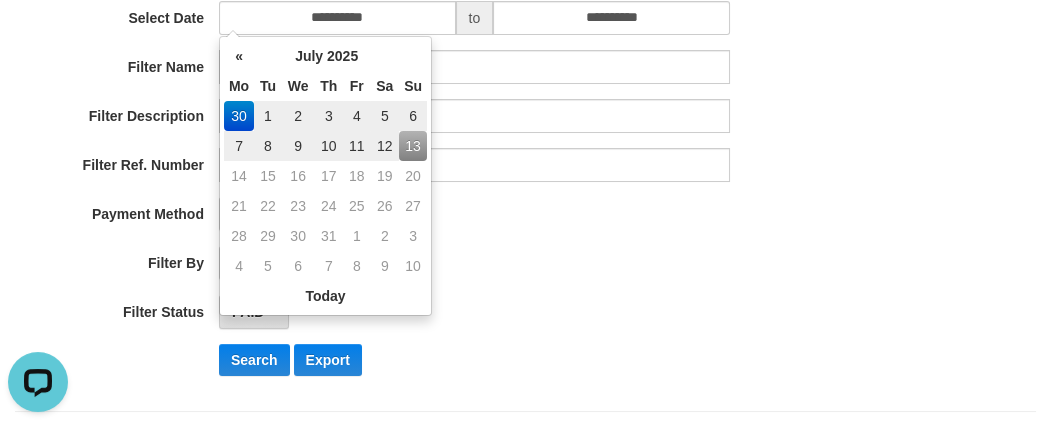 click on "7" at bounding box center (239, 146) 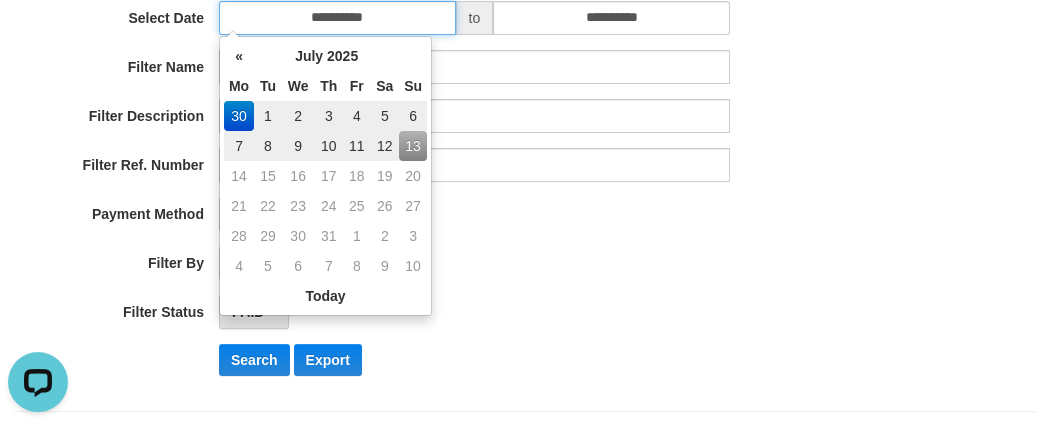 type on "**********" 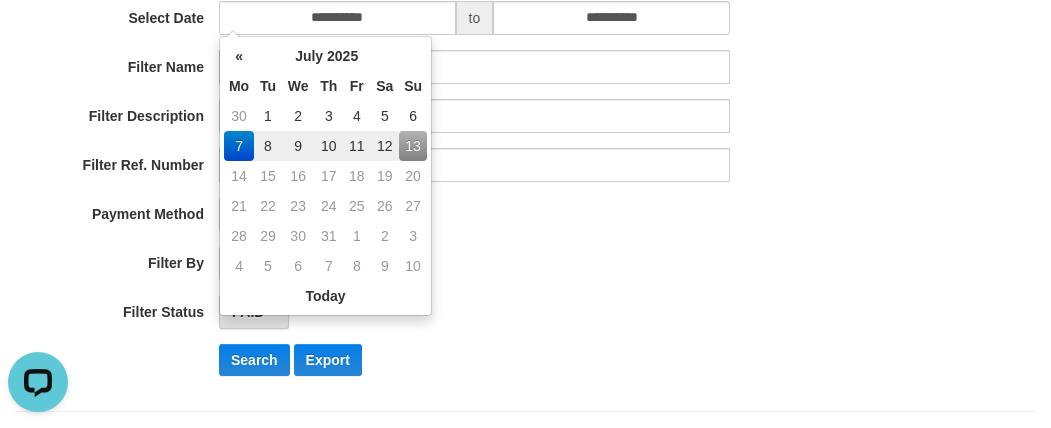 click on "**********" at bounding box center (438, 147) 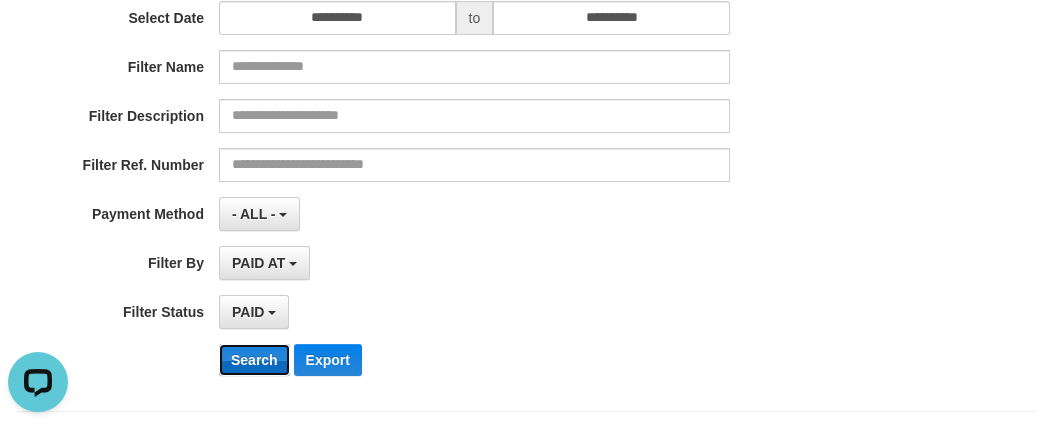 click on "Search" at bounding box center [254, 360] 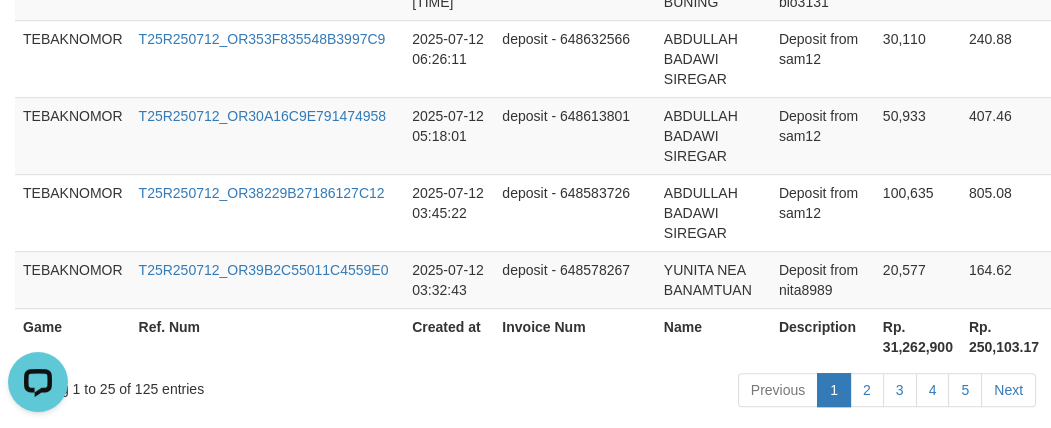 scroll, scrollTop: 2110, scrollLeft: 0, axis: vertical 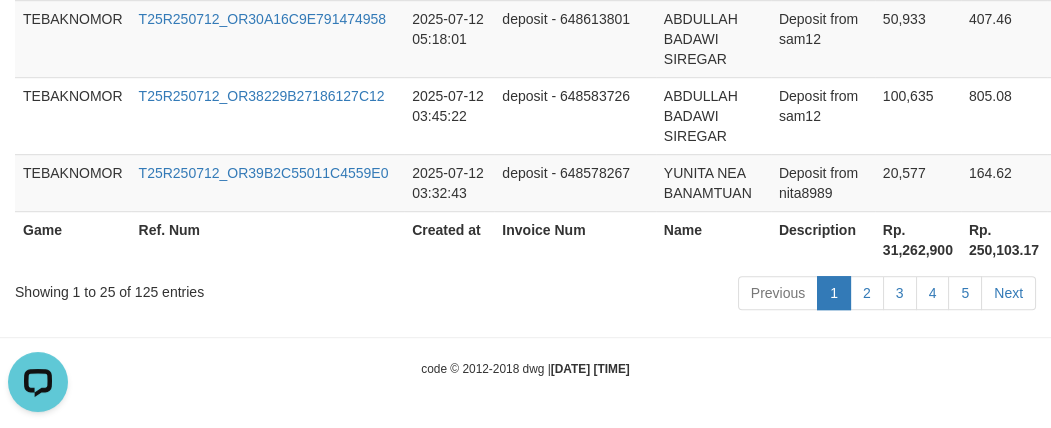 click on "Rp. 31,262,900" at bounding box center [918, 239] 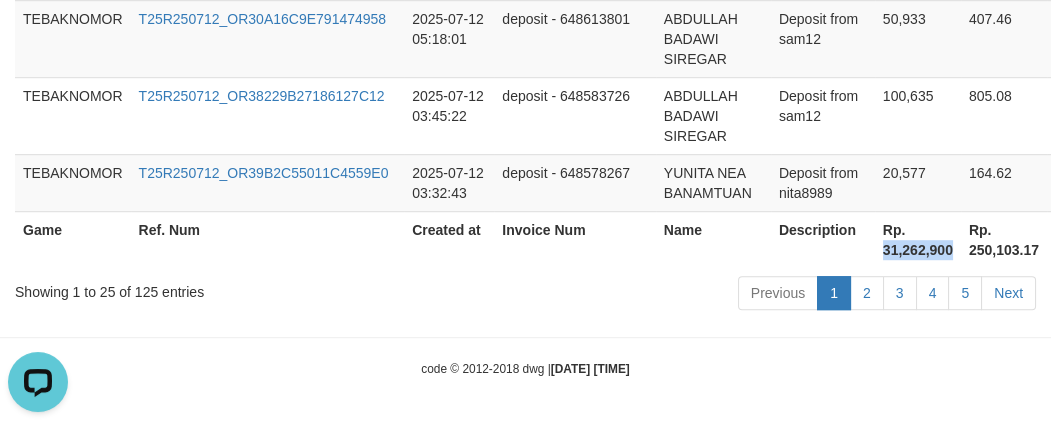copy on "31,262,900" 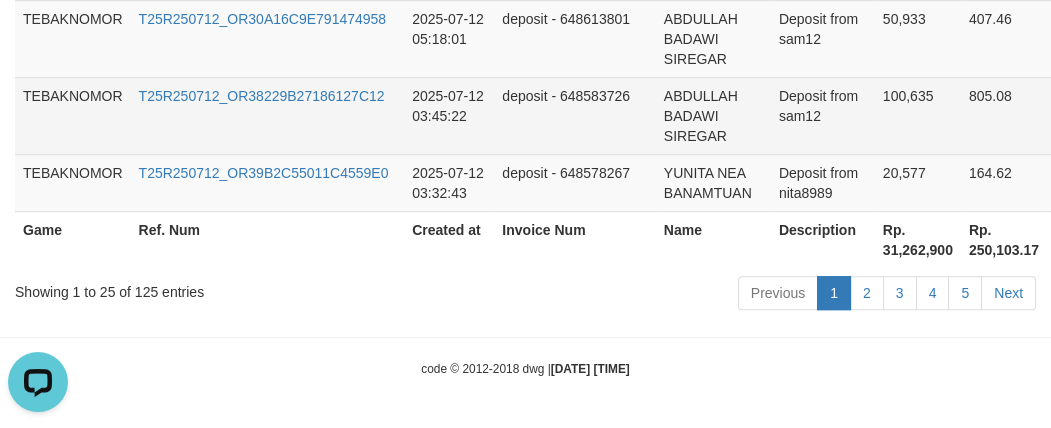 drag, startPoint x: 520, startPoint y: 128, endPoint x: 524, endPoint y: 118, distance: 10.770329 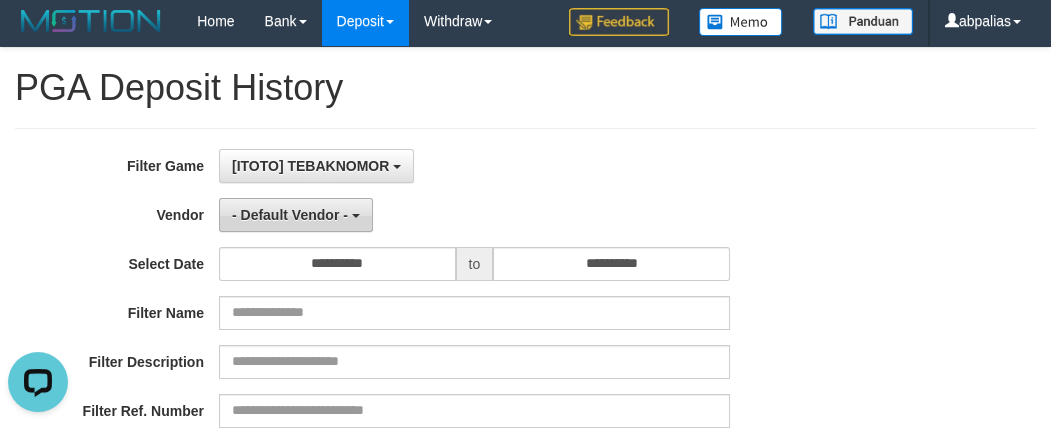 scroll, scrollTop: 0, scrollLeft: 0, axis: both 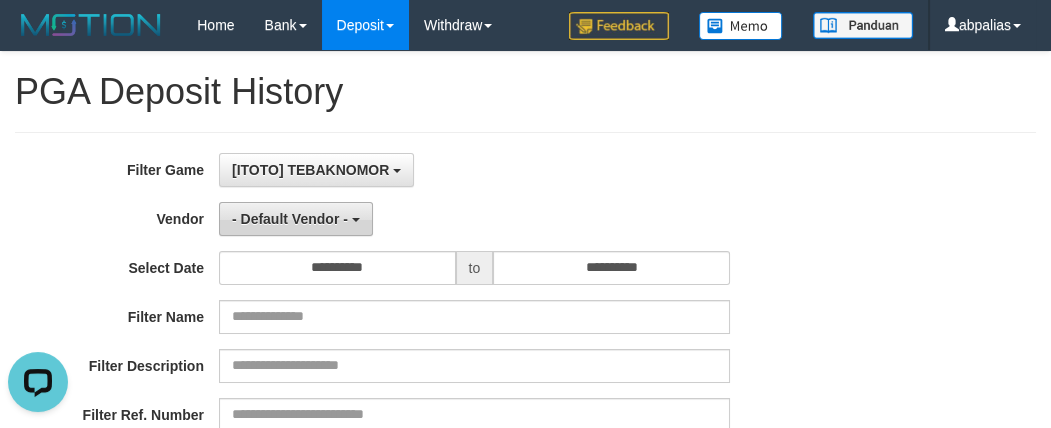 drag, startPoint x: 270, startPoint y: 217, endPoint x: 278, endPoint y: 228, distance: 13.601471 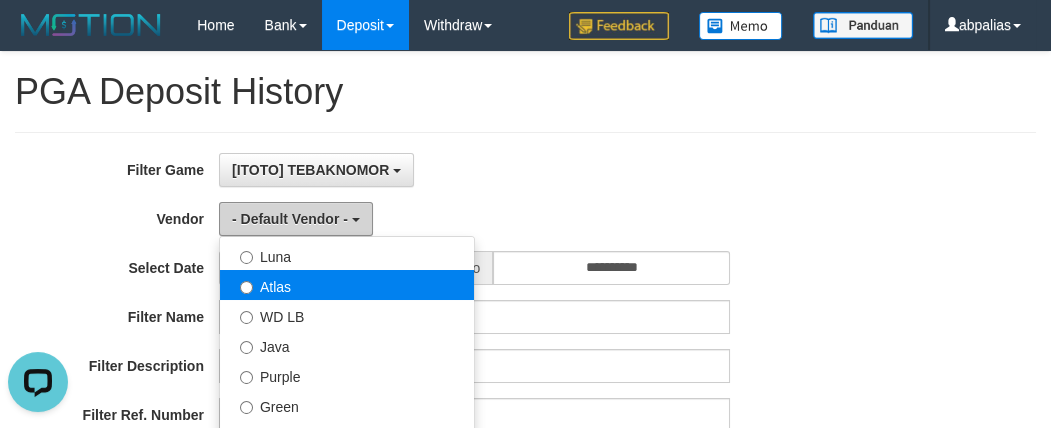 scroll, scrollTop: 181, scrollLeft: 0, axis: vertical 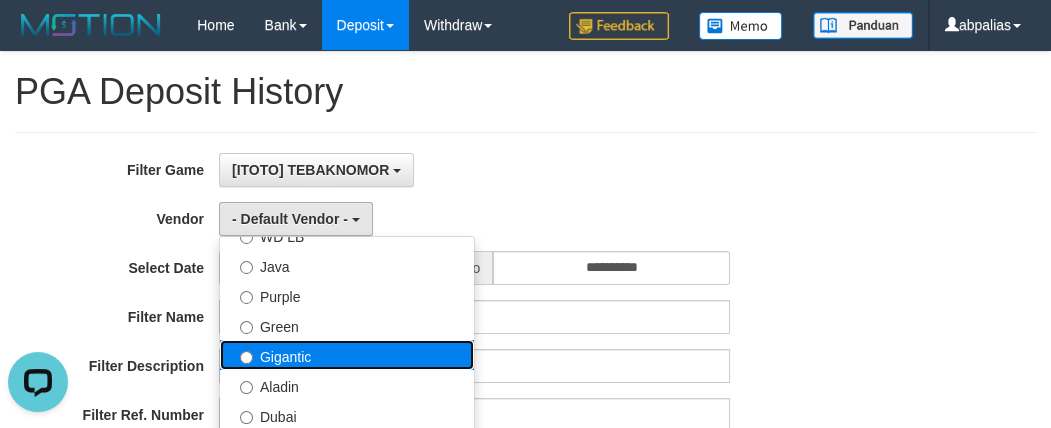 click on "Gigantic" at bounding box center (347, 355) 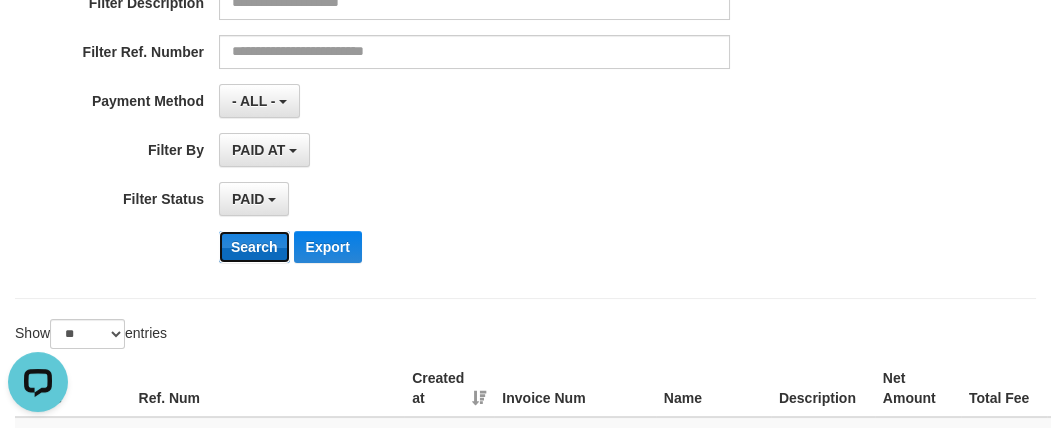 click on "Search" at bounding box center (254, 247) 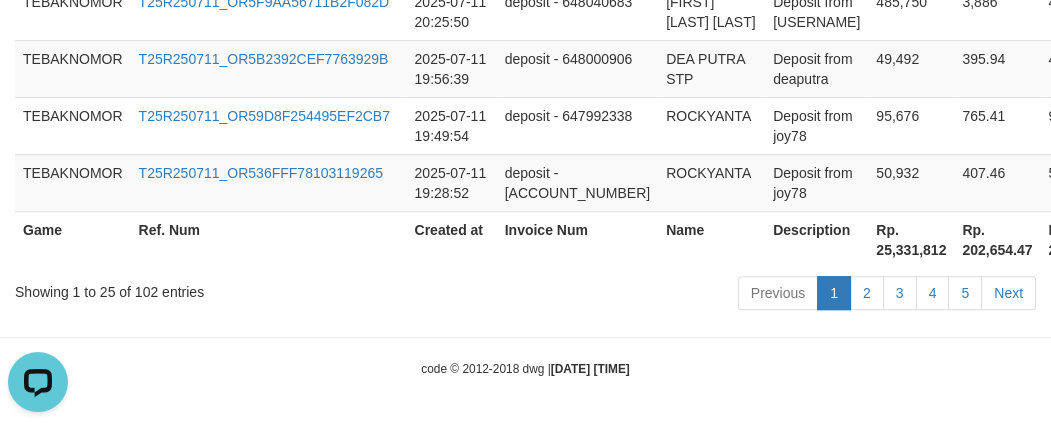 scroll, scrollTop: 2272, scrollLeft: 0, axis: vertical 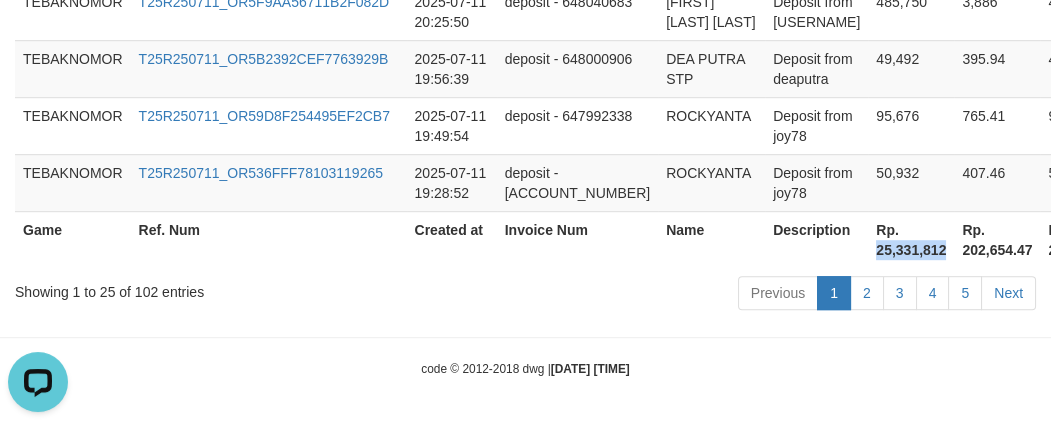 click on "Rp. 25,331,812" at bounding box center [911, 239] 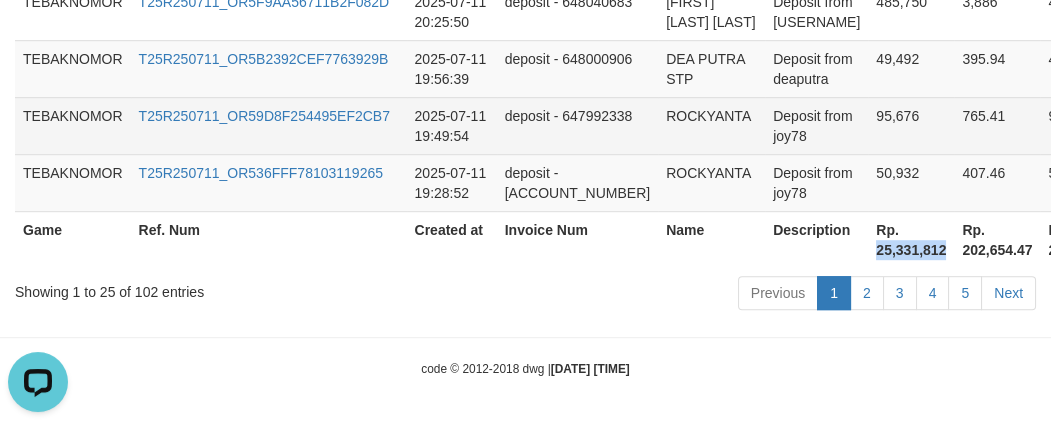 click on "ROCKYANTA" at bounding box center [711, 125] 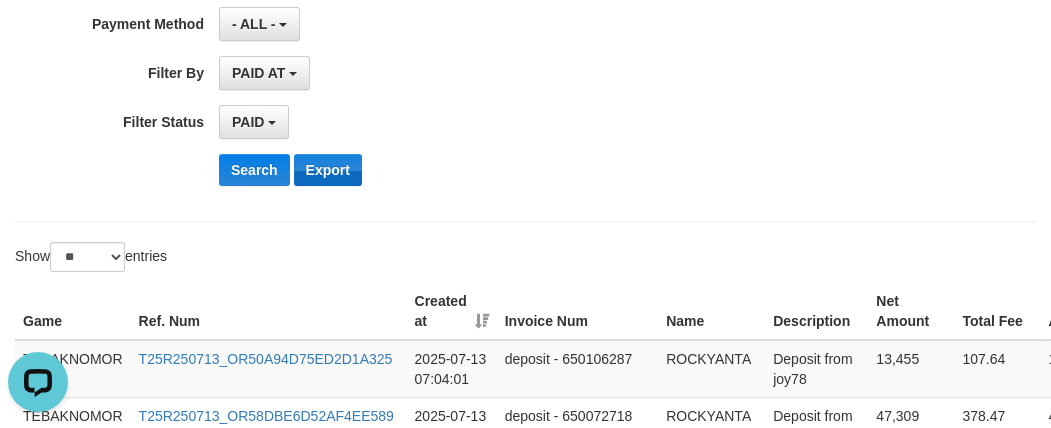 scroll, scrollTop: 90, scrollLeft: 0, axis: vertical 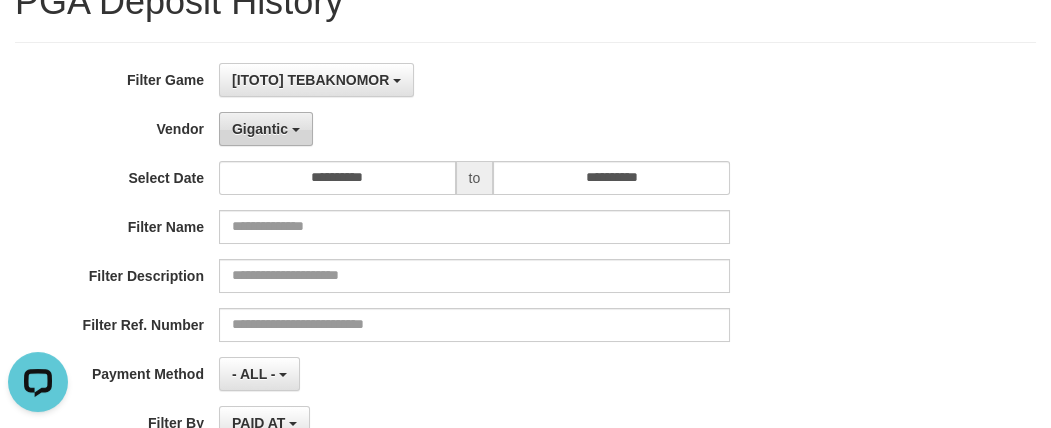 click on "Gigantic" at bounding box center [260, 129] 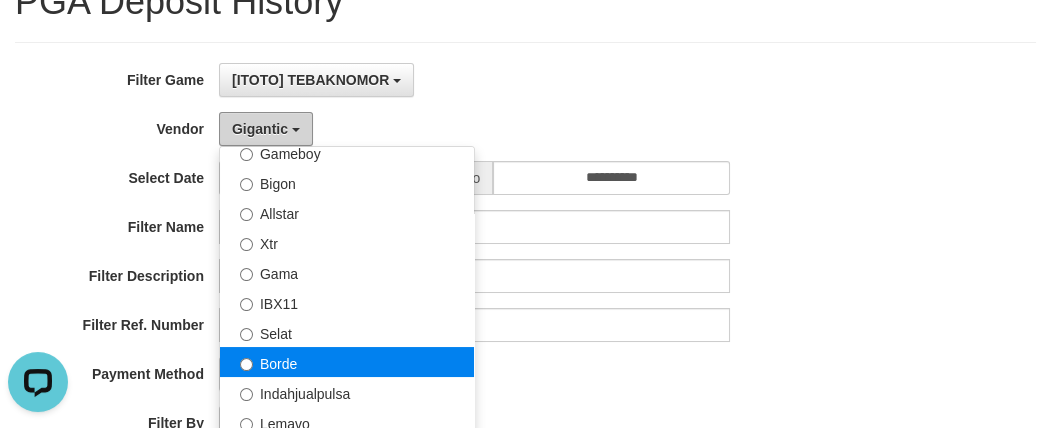 scroll, scrollTop: 545, scrollLeft: 0, axis: vertical 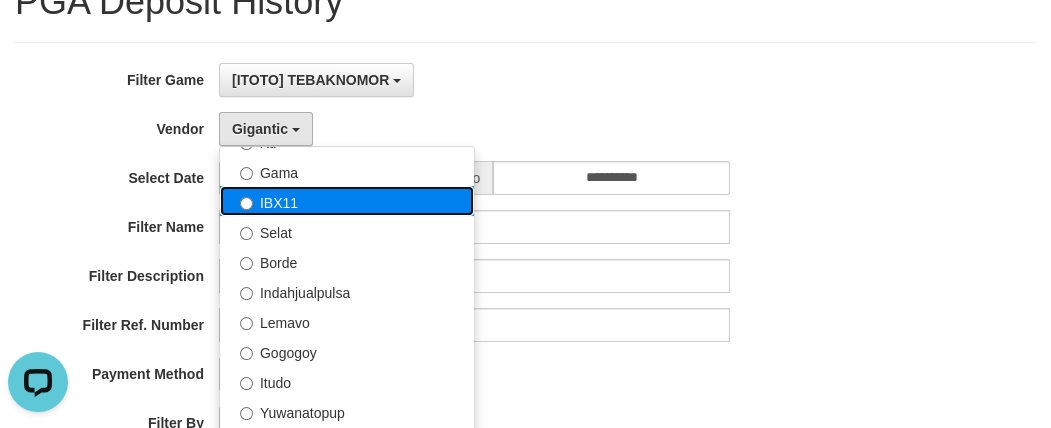 click on "IBX11" at bounding box center (347, 201) 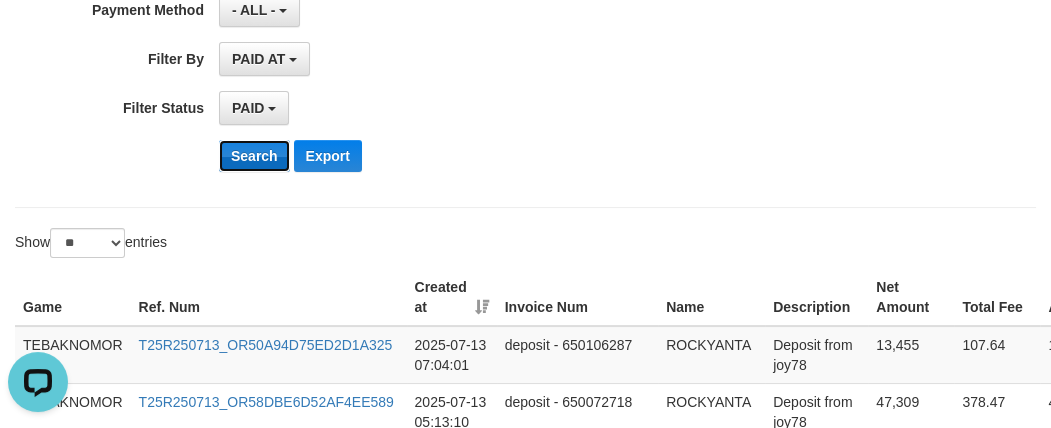 click on "Search" at bounding box center (254, 156) 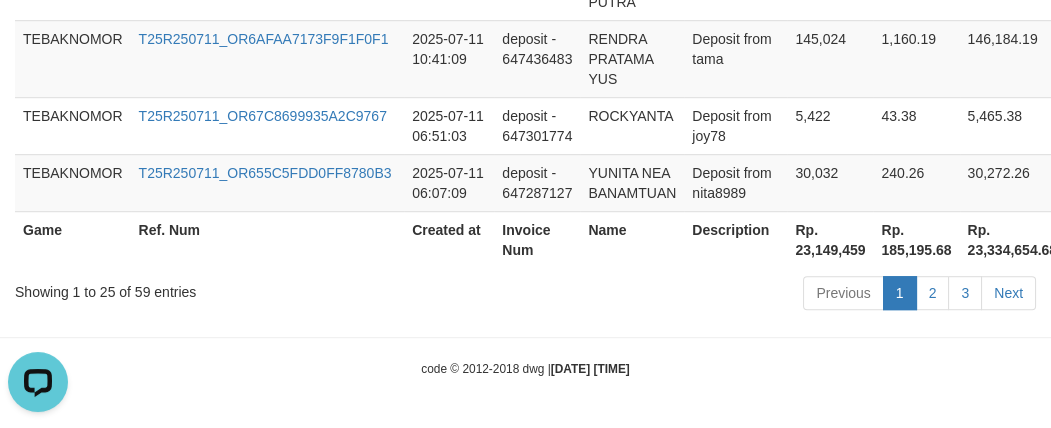 scroll, scrollTop: 2363, scrollLeft: 0, axis: vertical 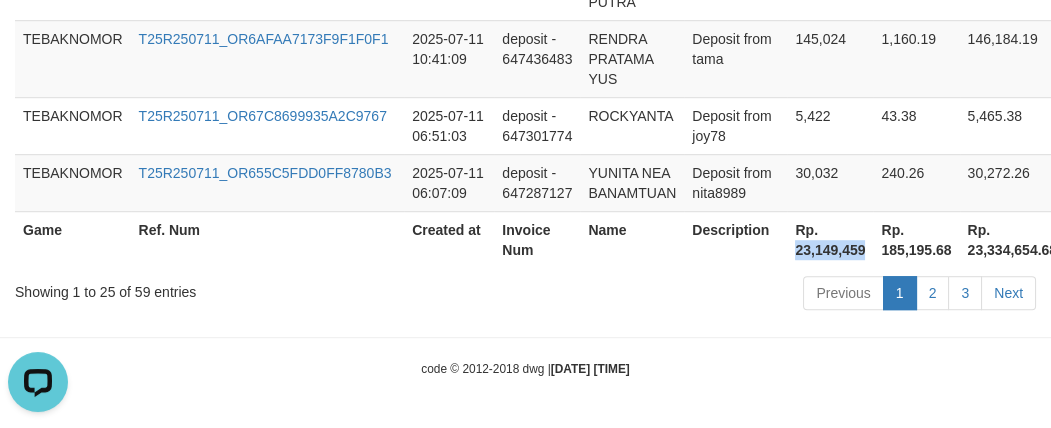 click on "Rp. 23,149,459" at bounding box center [830, 239] 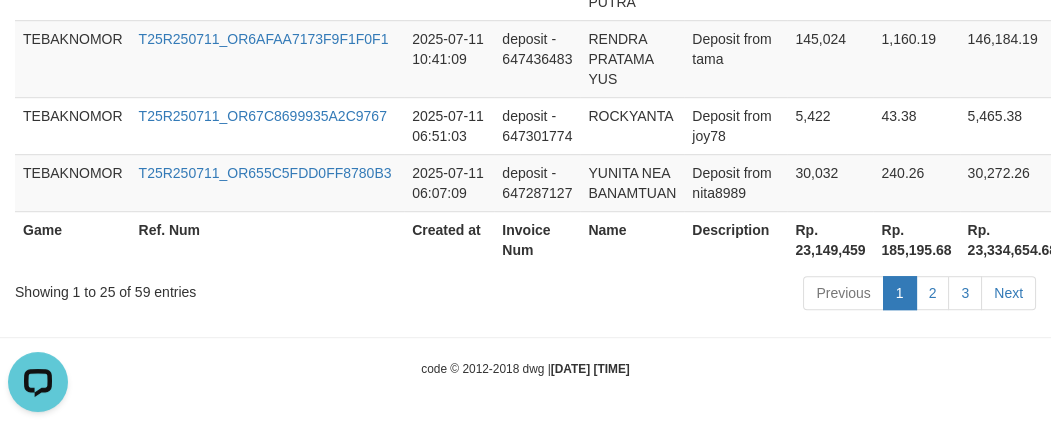 click on "Previous 1 2 3 Next" at bounding box center (744, 295) 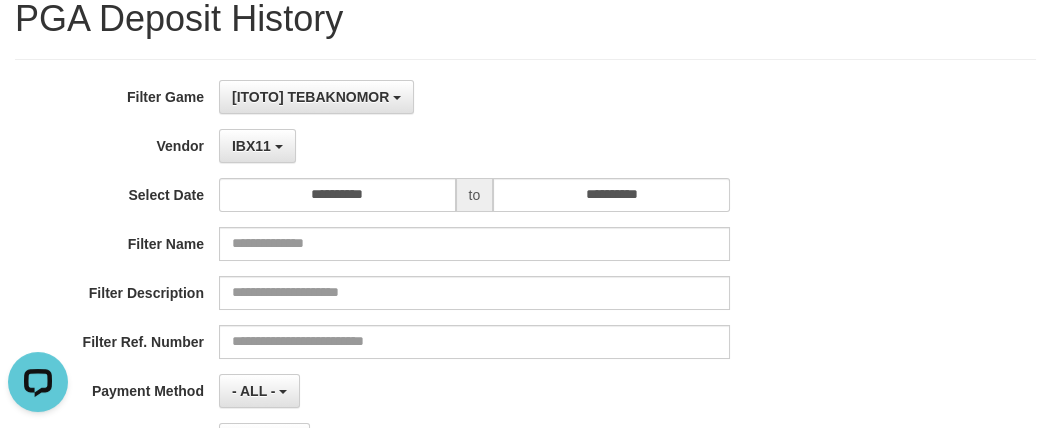 scroll, scrollTop: 0, scrollLeft: 0, axis: both 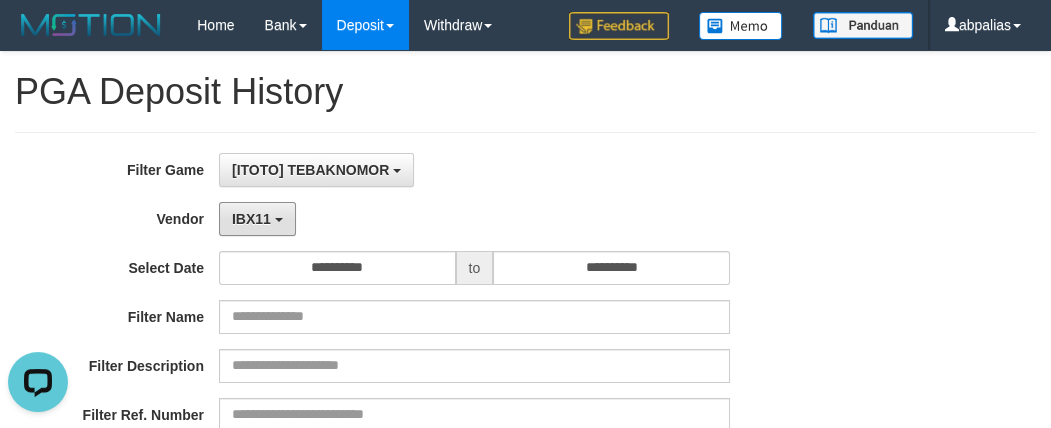 drag, startPoint x: 273, startPoint y: 229, endPoint x: 281, endPoint y: 248, distance: 20.615528 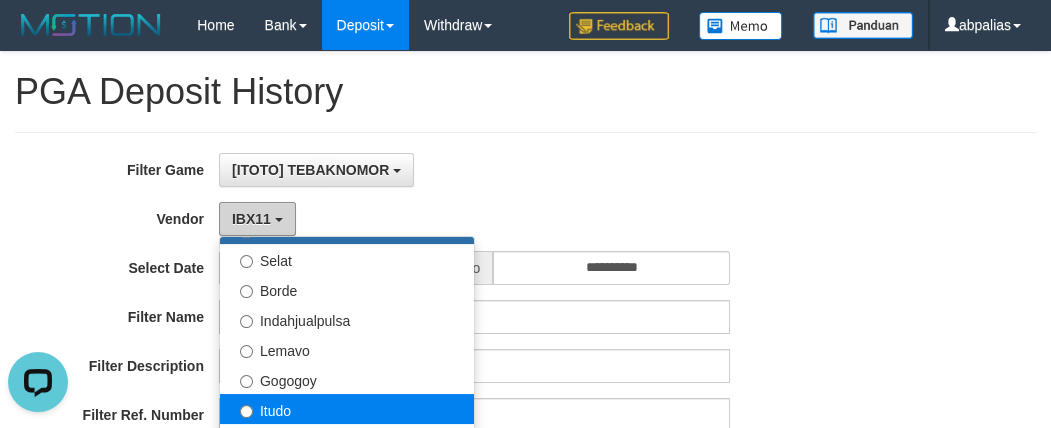 scroll, scrollTop: 685, scrollLeft: 0, axis: vertical 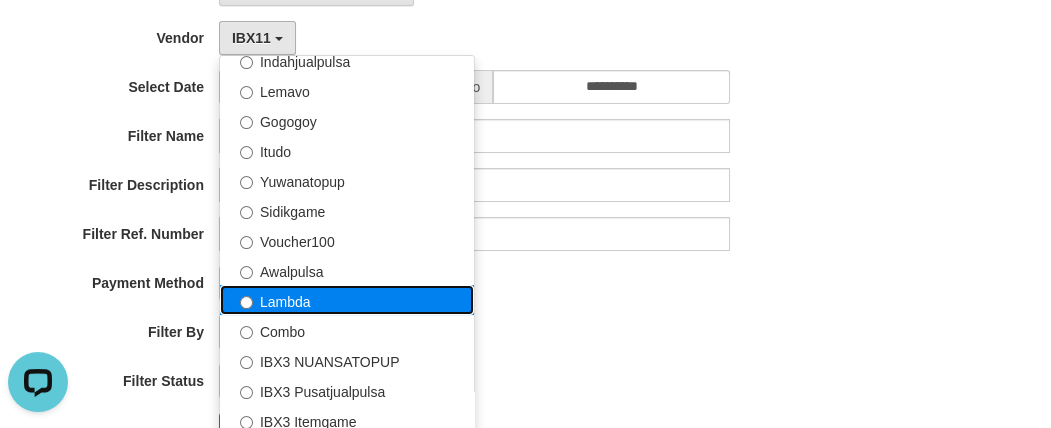click on "Lambda" at bounding box center (347, 300) 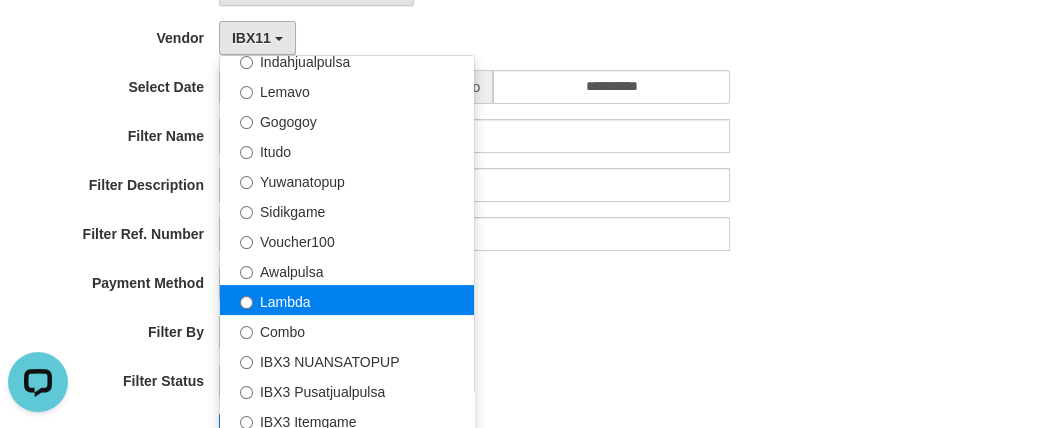 select on "**********" 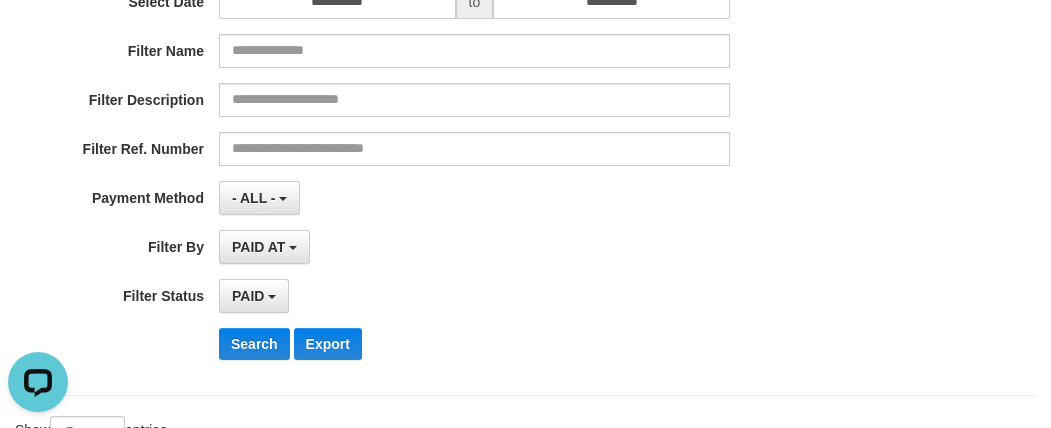 scroll, scrollTop: 363, scrollLeft: 0, axis: vertical 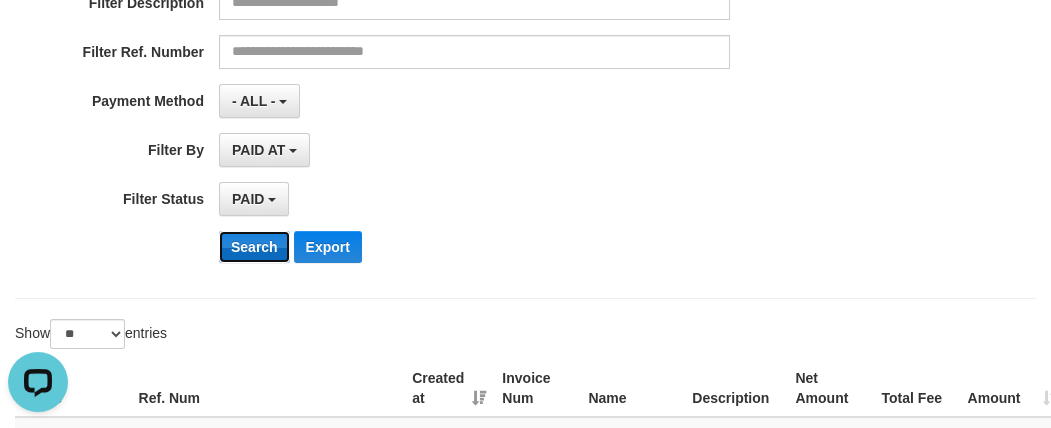 click on "Search" at bounding box center (254, 247) 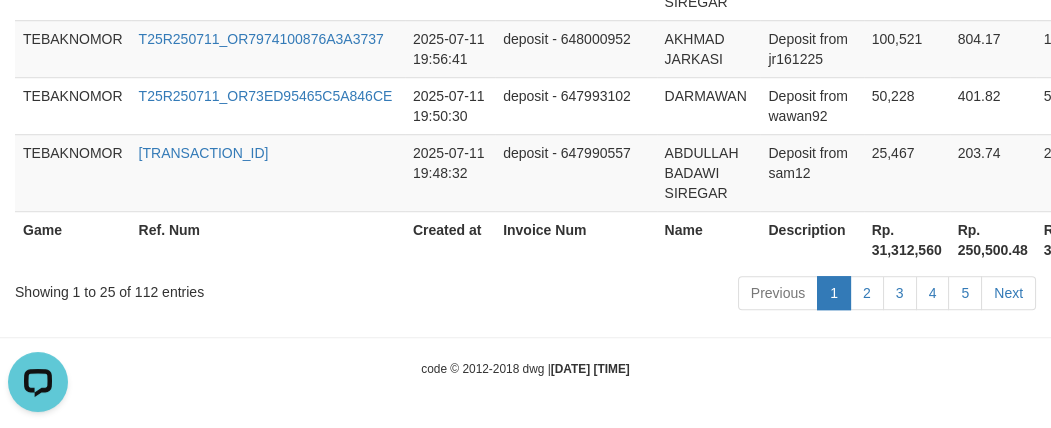 scroll, scrollTop: 2430, scrollLeft: 0, axis: vertical 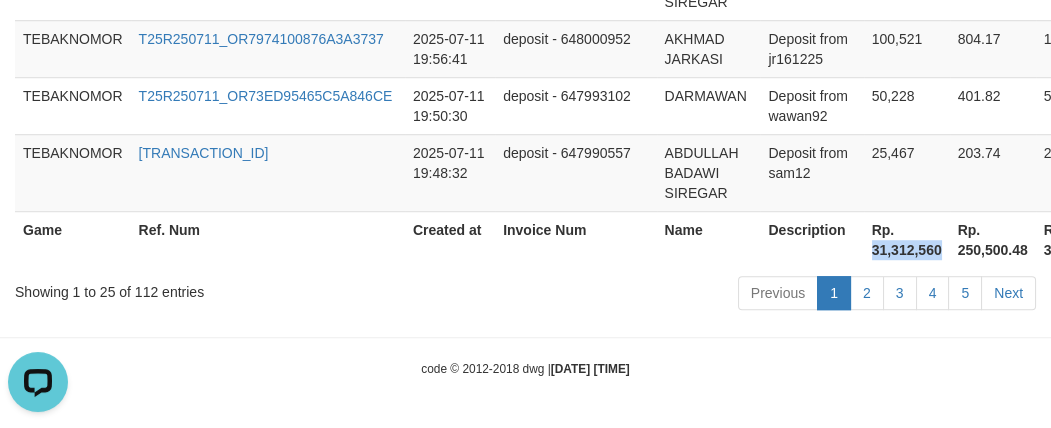 click on "Rp. 31,312,560" at bounding box center [907, 239] 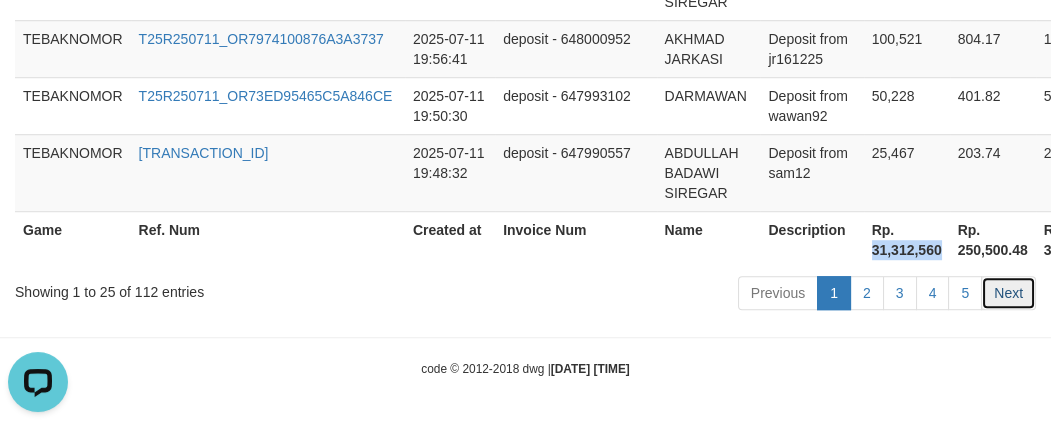 drag, startPoint x: 1034, startPoint y: 280, endPoint x: 589, endPoint y: 4, distance: 523.642 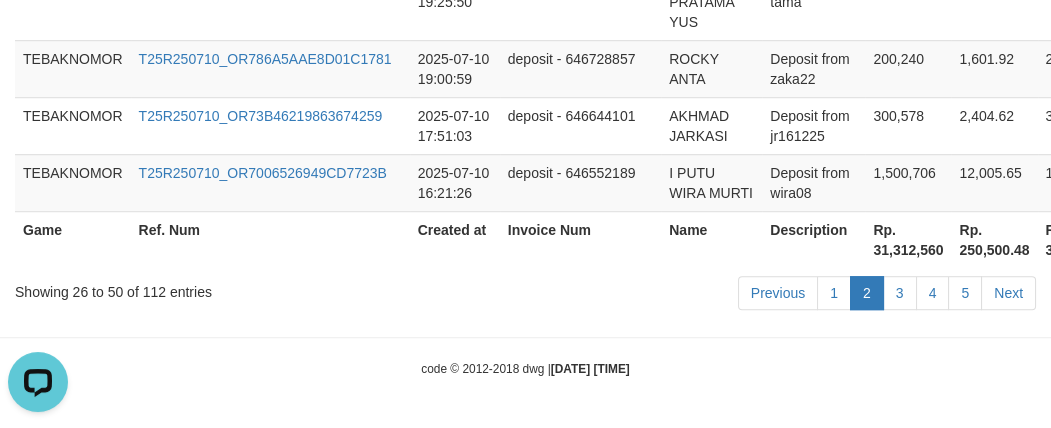 scroll, scrollTop: 2410, scrollLeft: 0, axis: vertical 